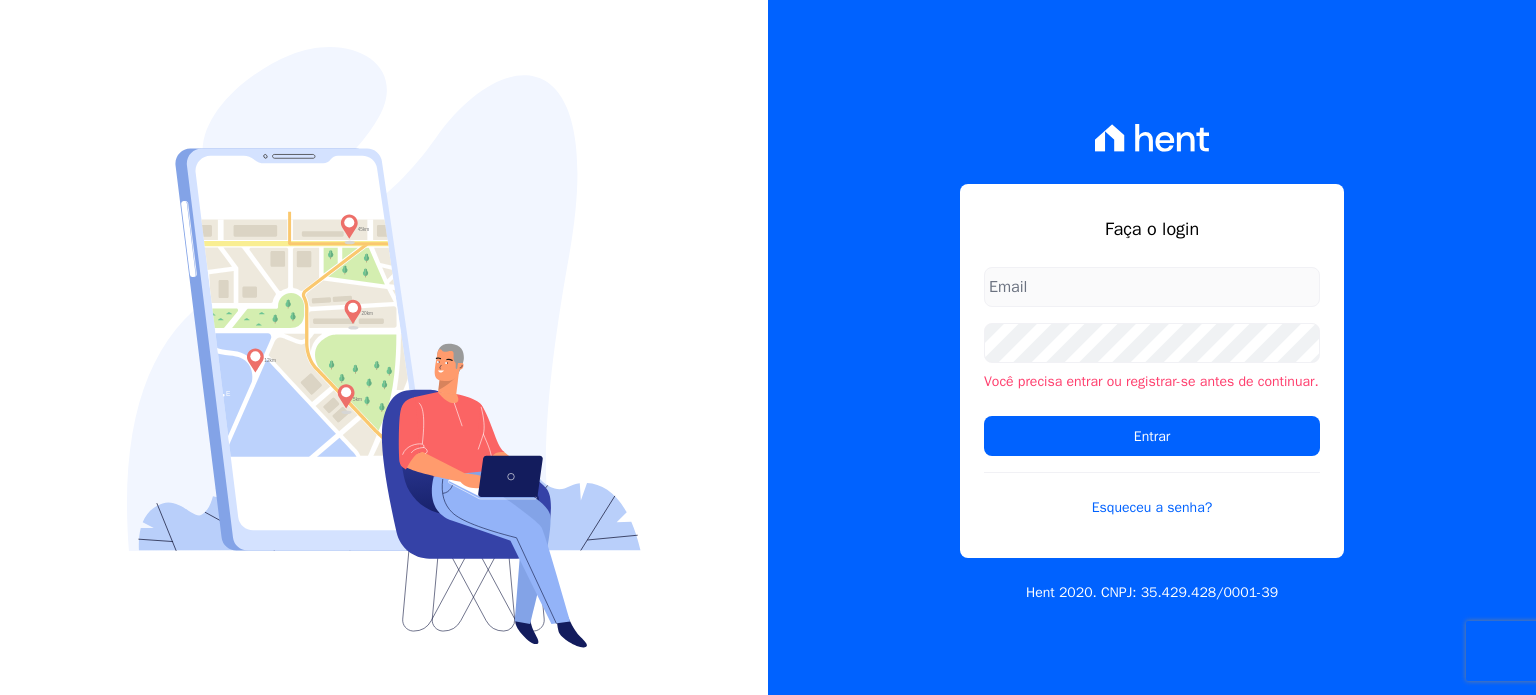 scroll, scrollTop: 0, scrollLeft: 0, axis: both 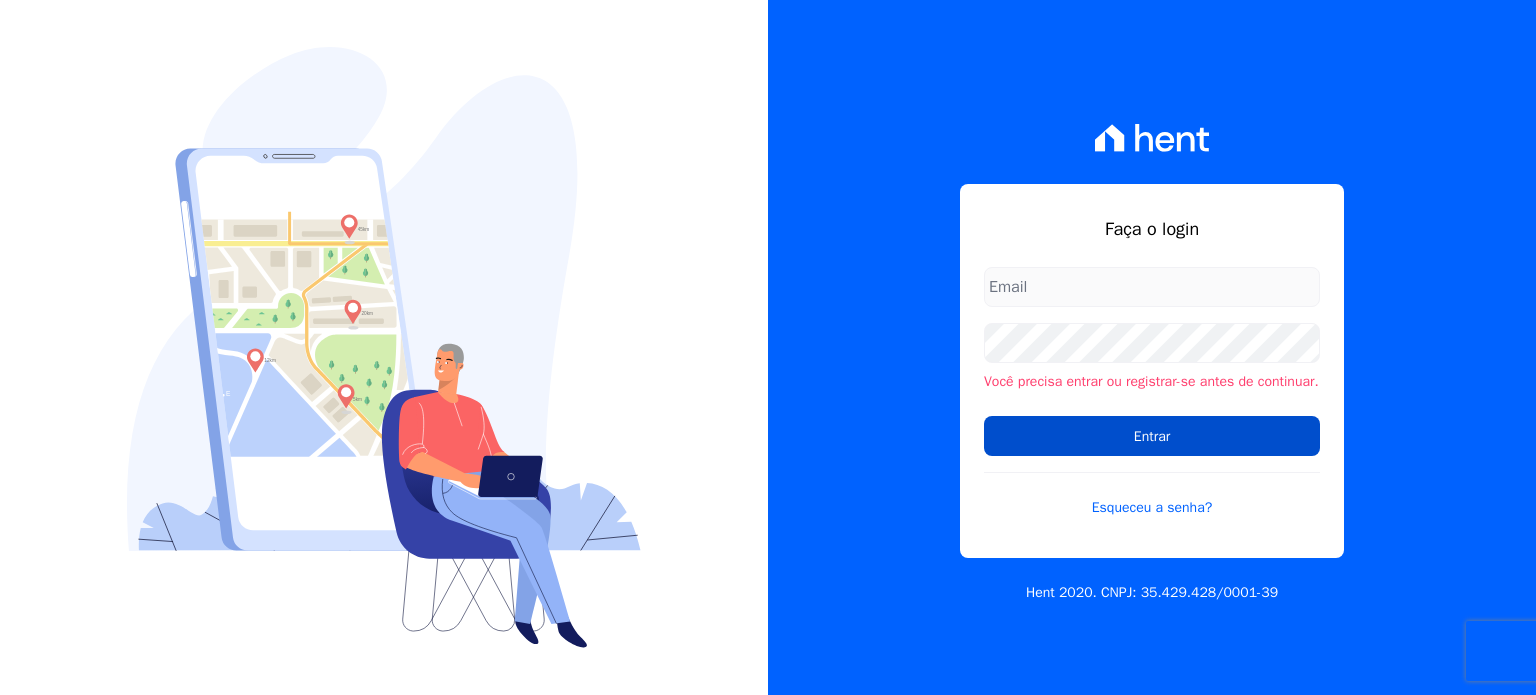 type on "[PERSON_NAME][EMAIL_ADDRESS][DOMAIN_NAME]" 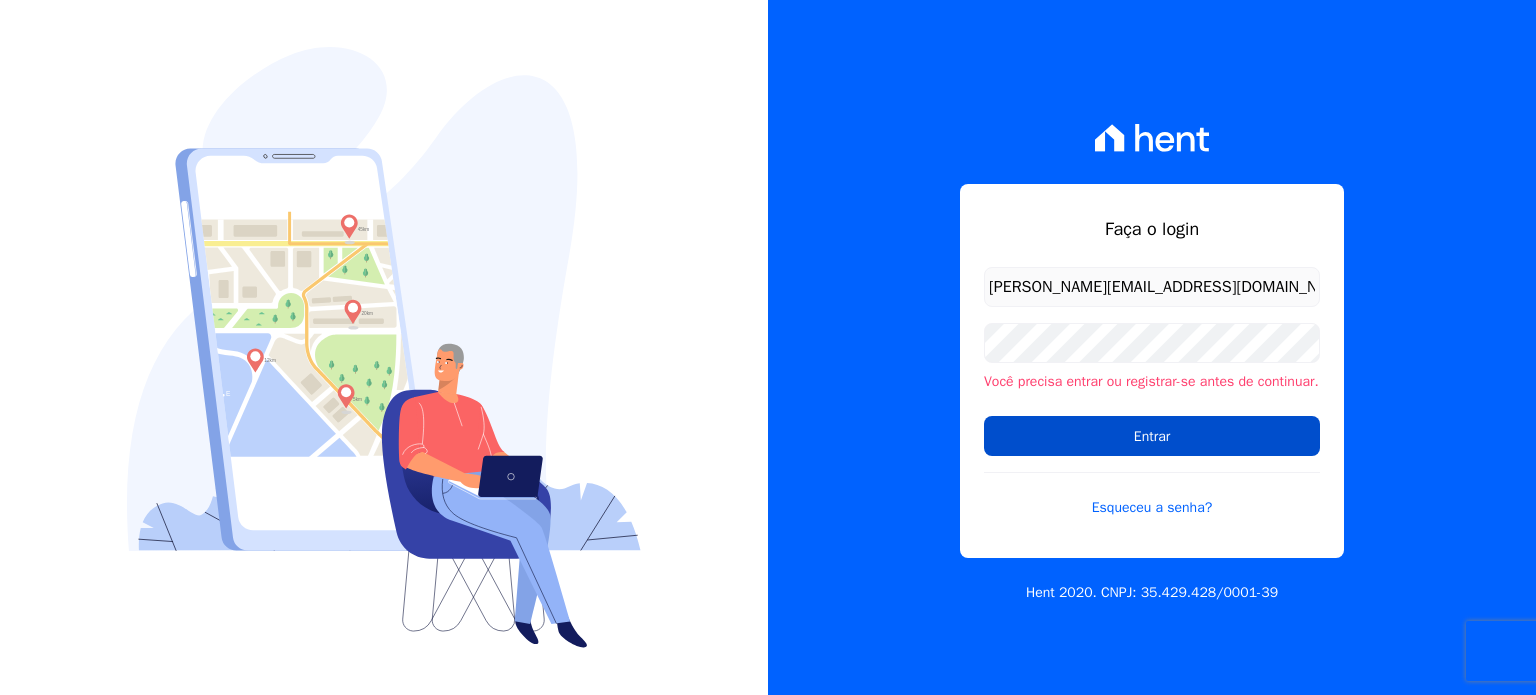 click on "Entrar" at bounding box center [1152, 436] 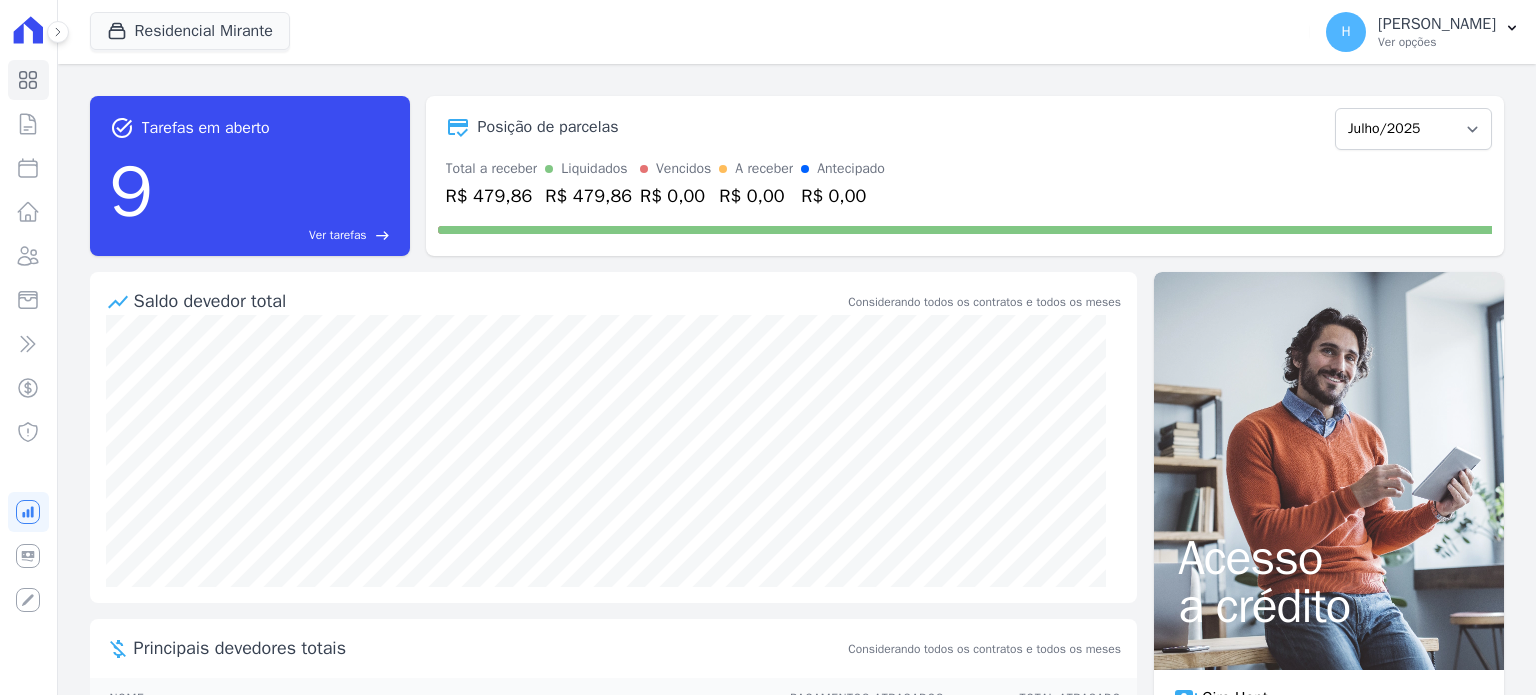 scroll, scrollTop: 0, scrollLeft: 0, axis: both 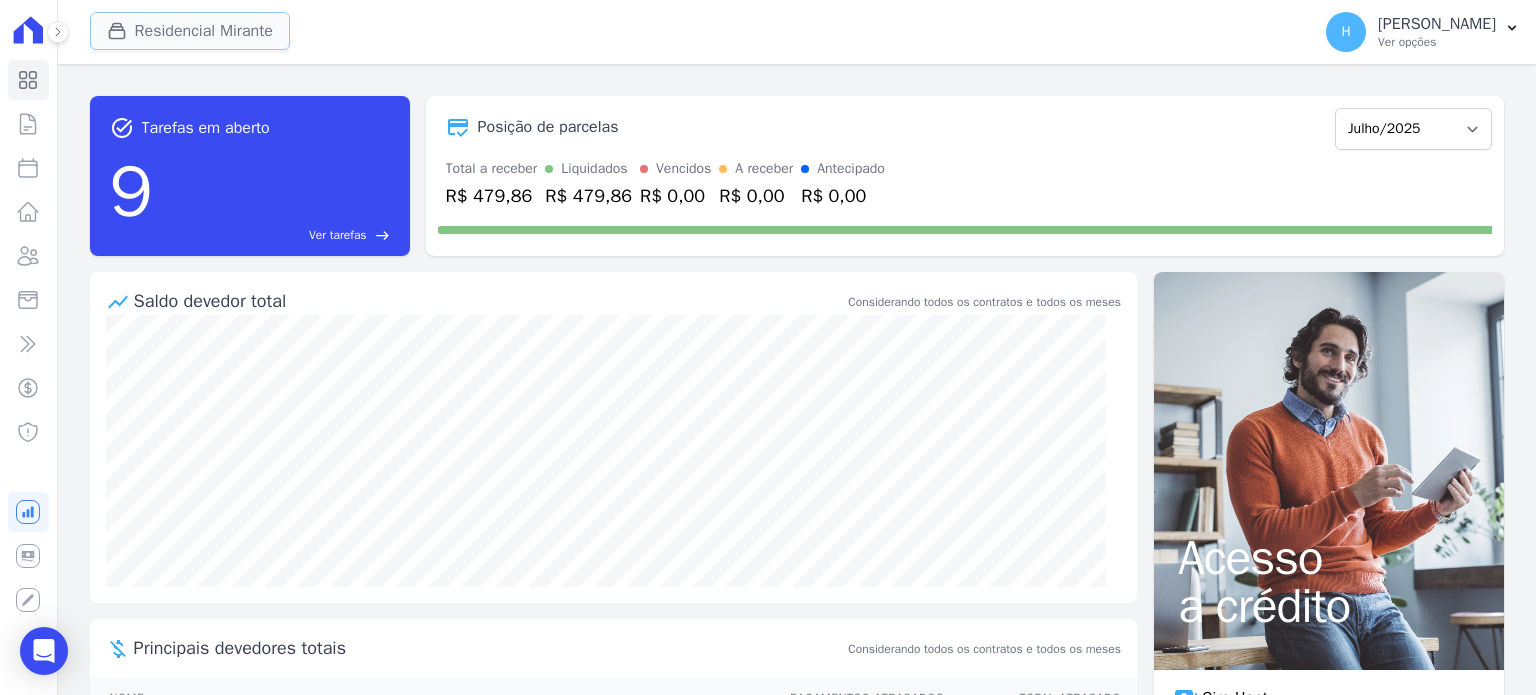 click on "Residencial Mirante" at bounding box center [190, 31] 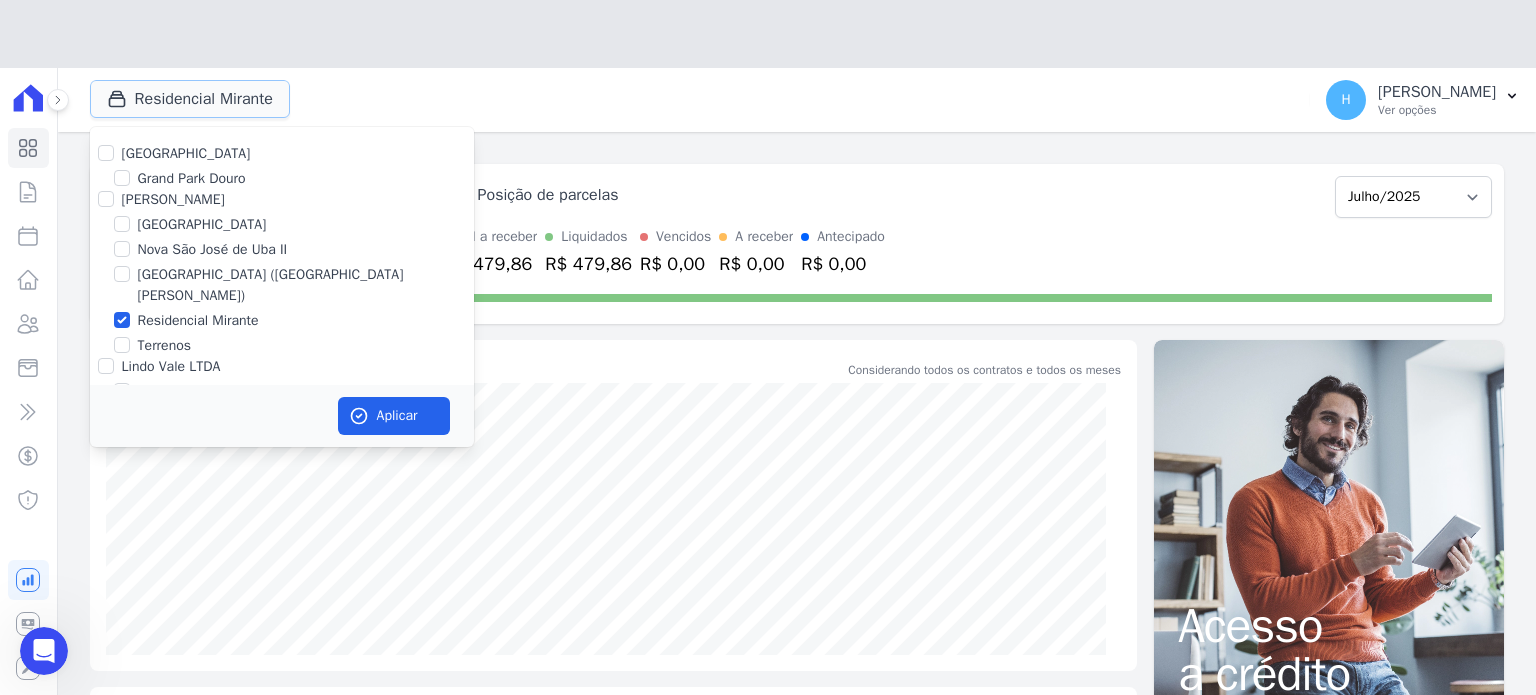 scroll, scrollTop: 0, scrollLeft: 0, axis: both 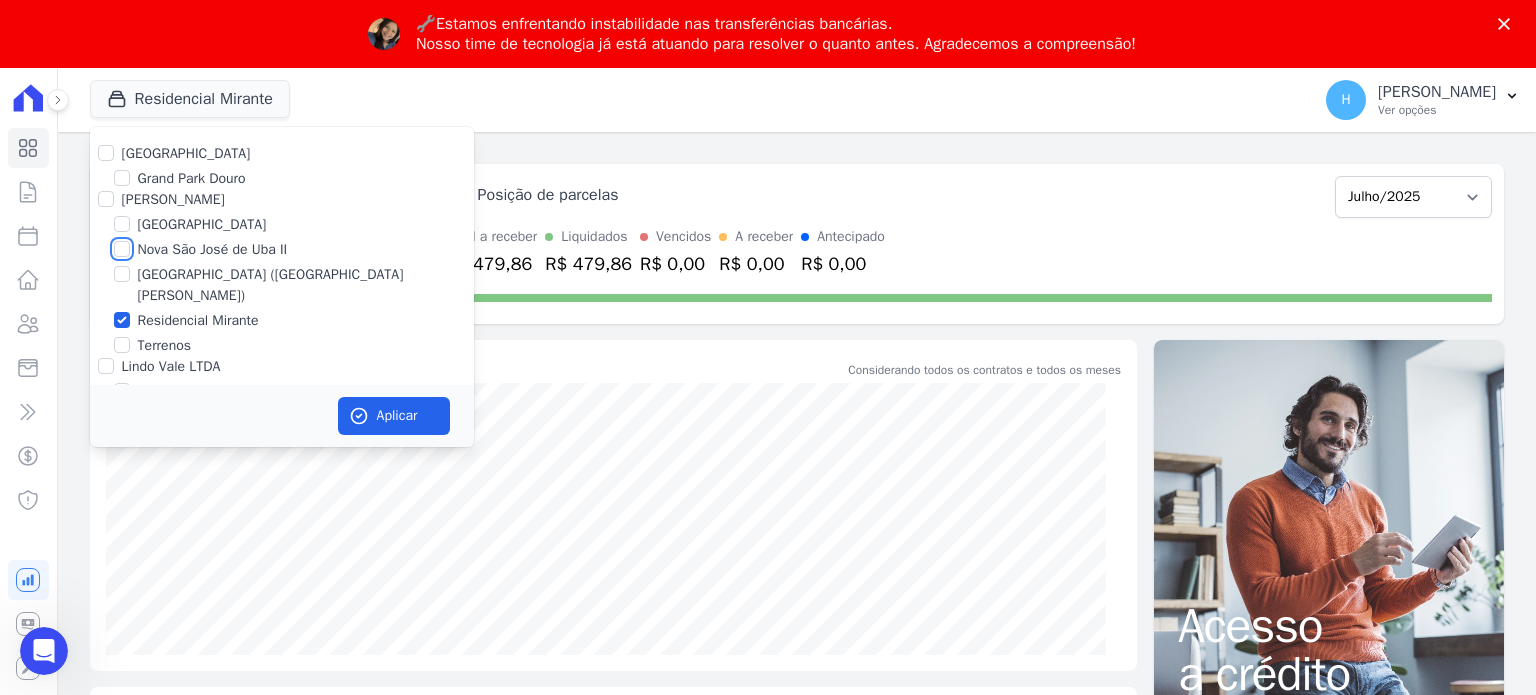 click on "Residencial Park
Grand Park Douro
JG Freitas
Loteamento Village
Nova São José de Uba II
Parque Santa Fé (Bom Jesus)" at bounding box center (282, 295) 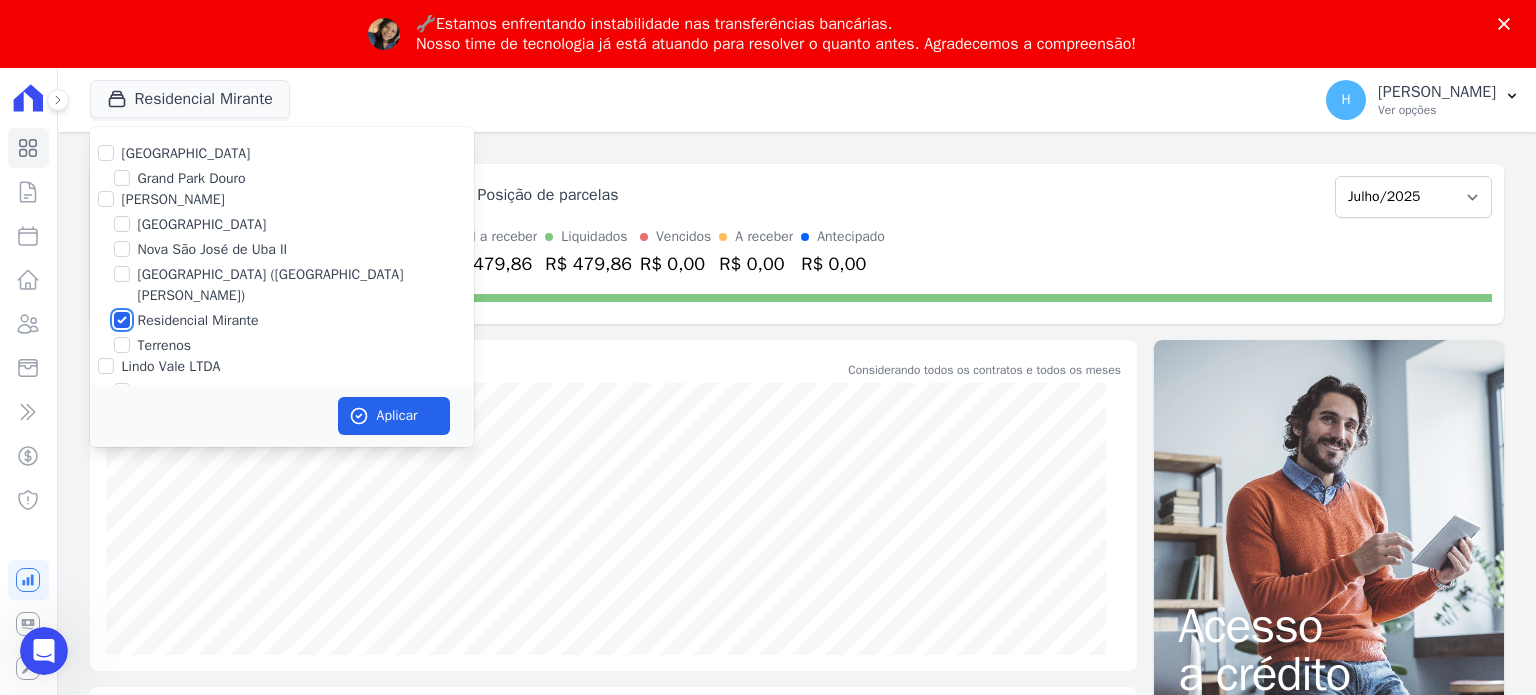 click on "Residencial Mirante" at bounding box center (122, 320) 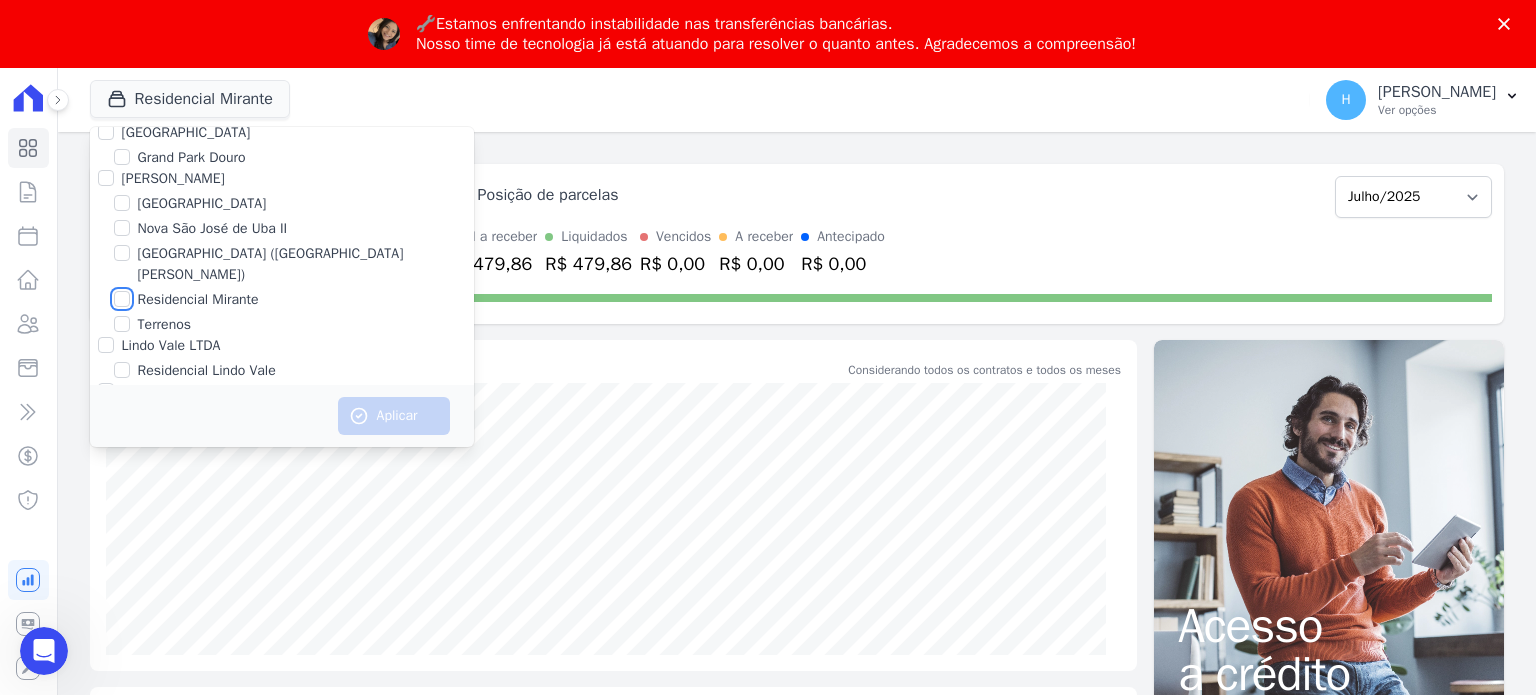 scroll, scrollTop: 57, scrollLeft: 0, axis: vertical 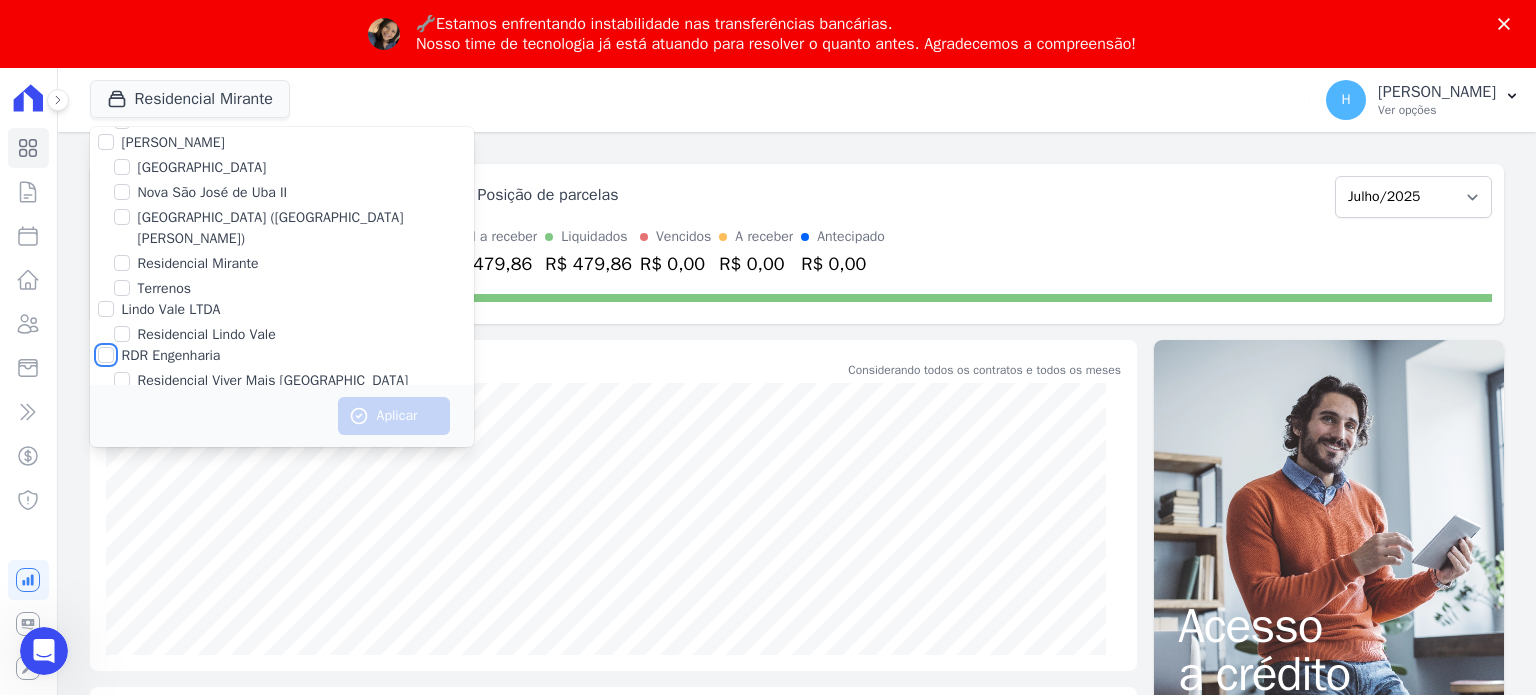 click on "RDR Engenharia" at bounding box center [106, 355] 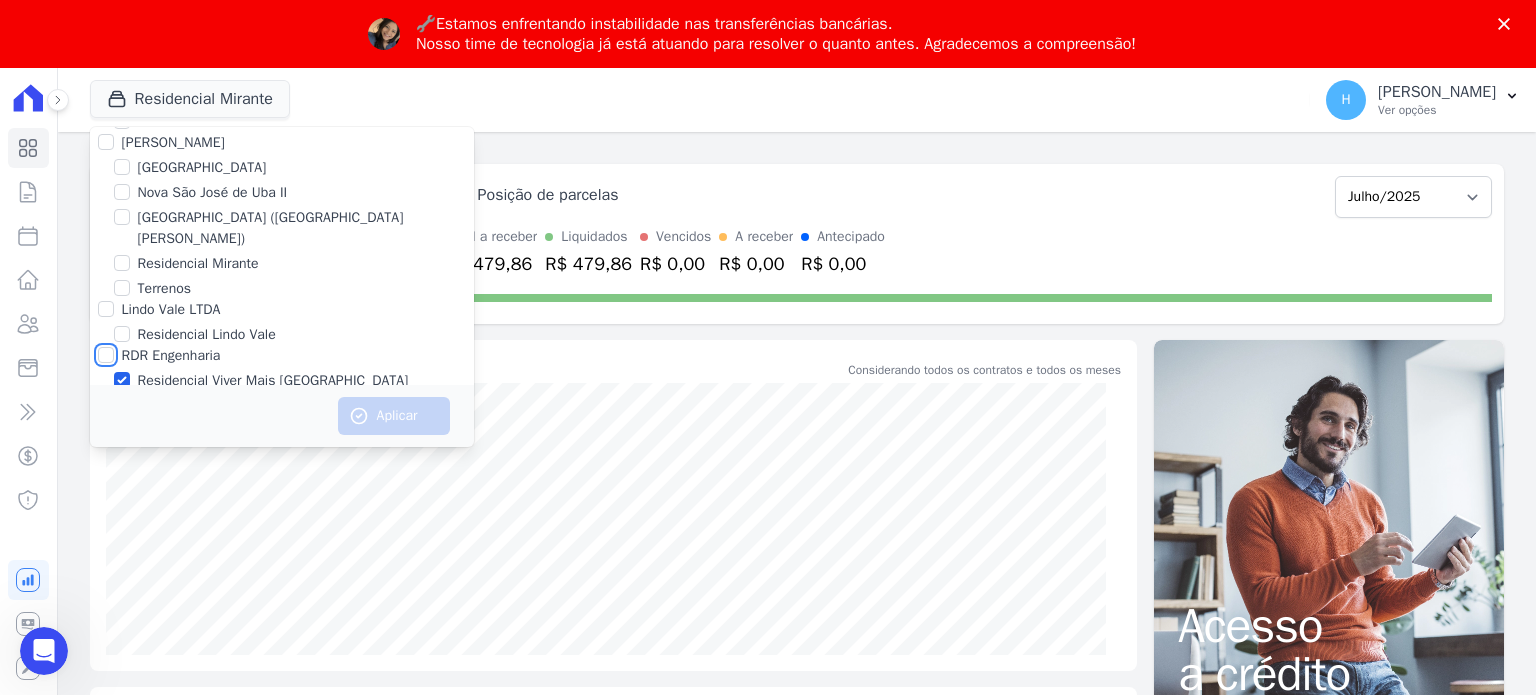 checkbox on "true" 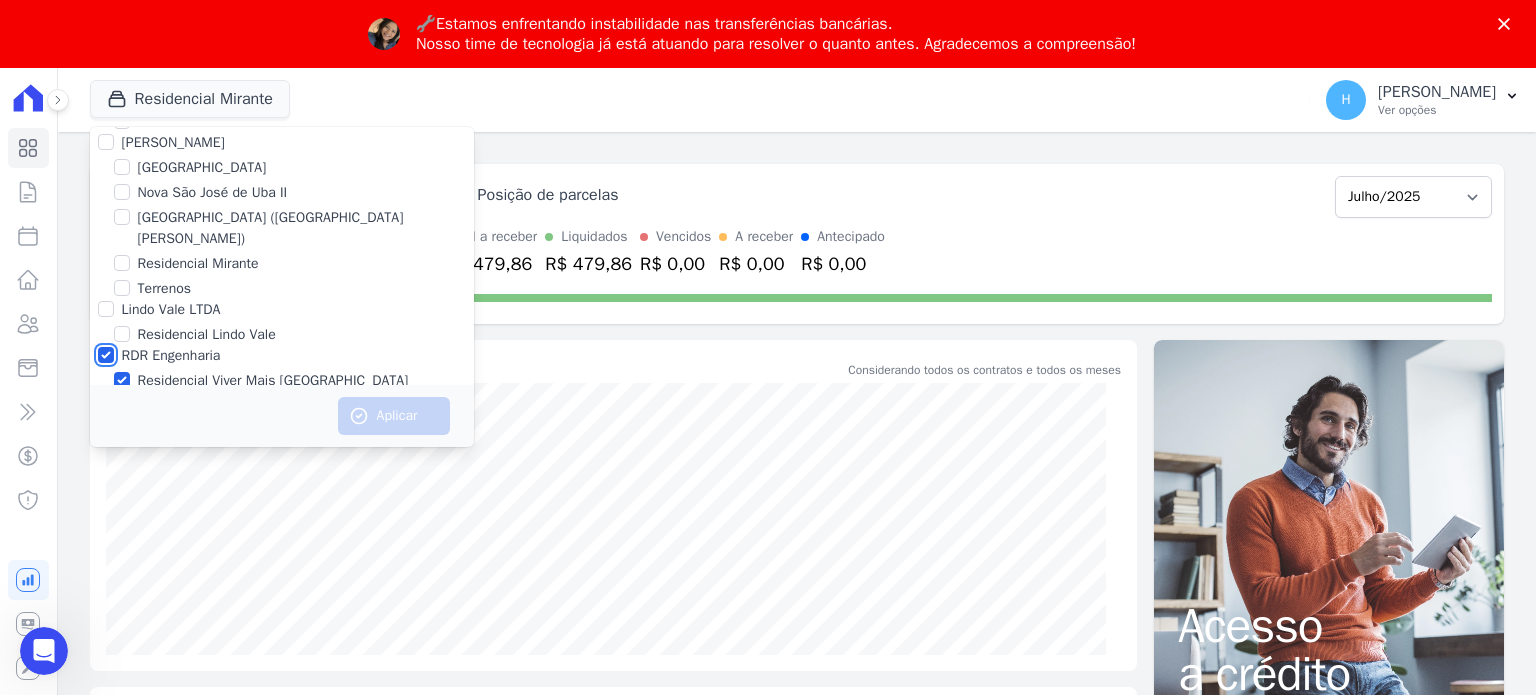 checkbox on "true" 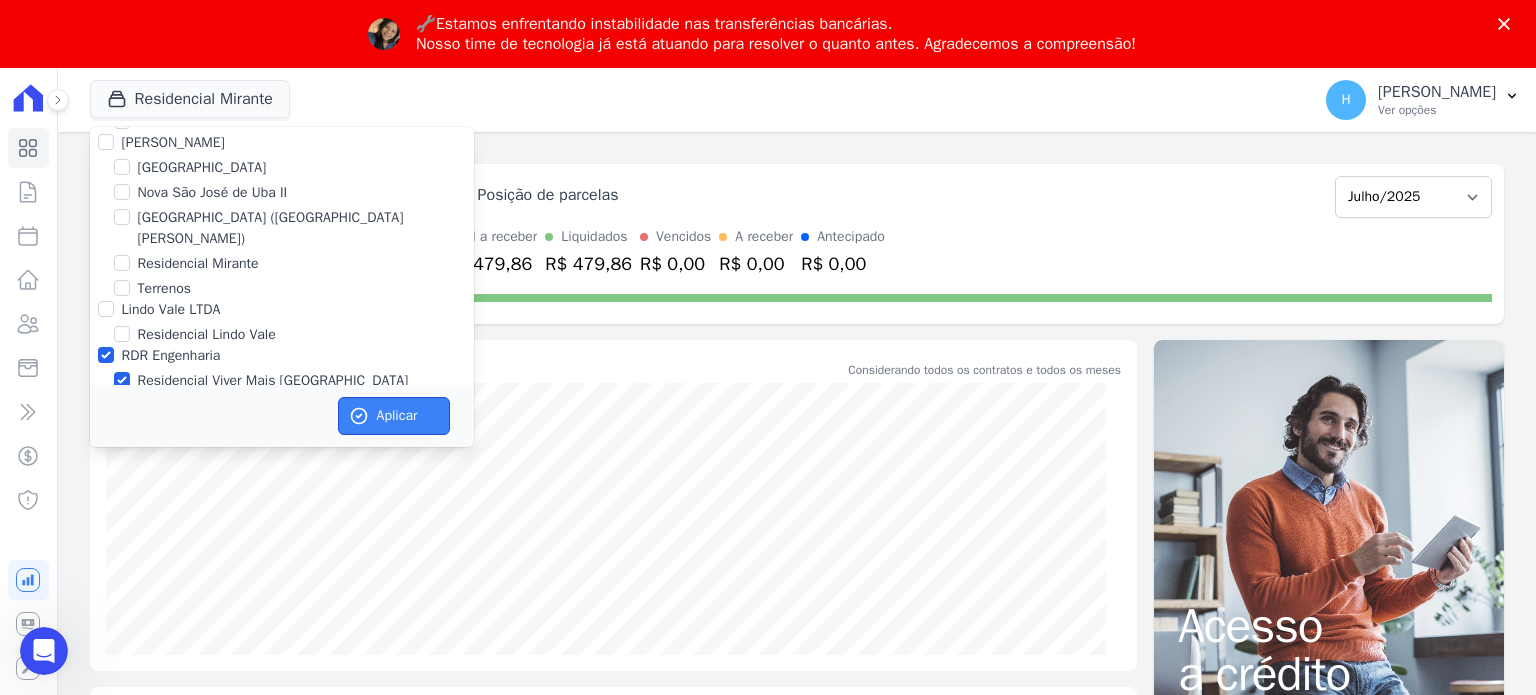 click on "Aplicar" at bounding box center [394, 416] 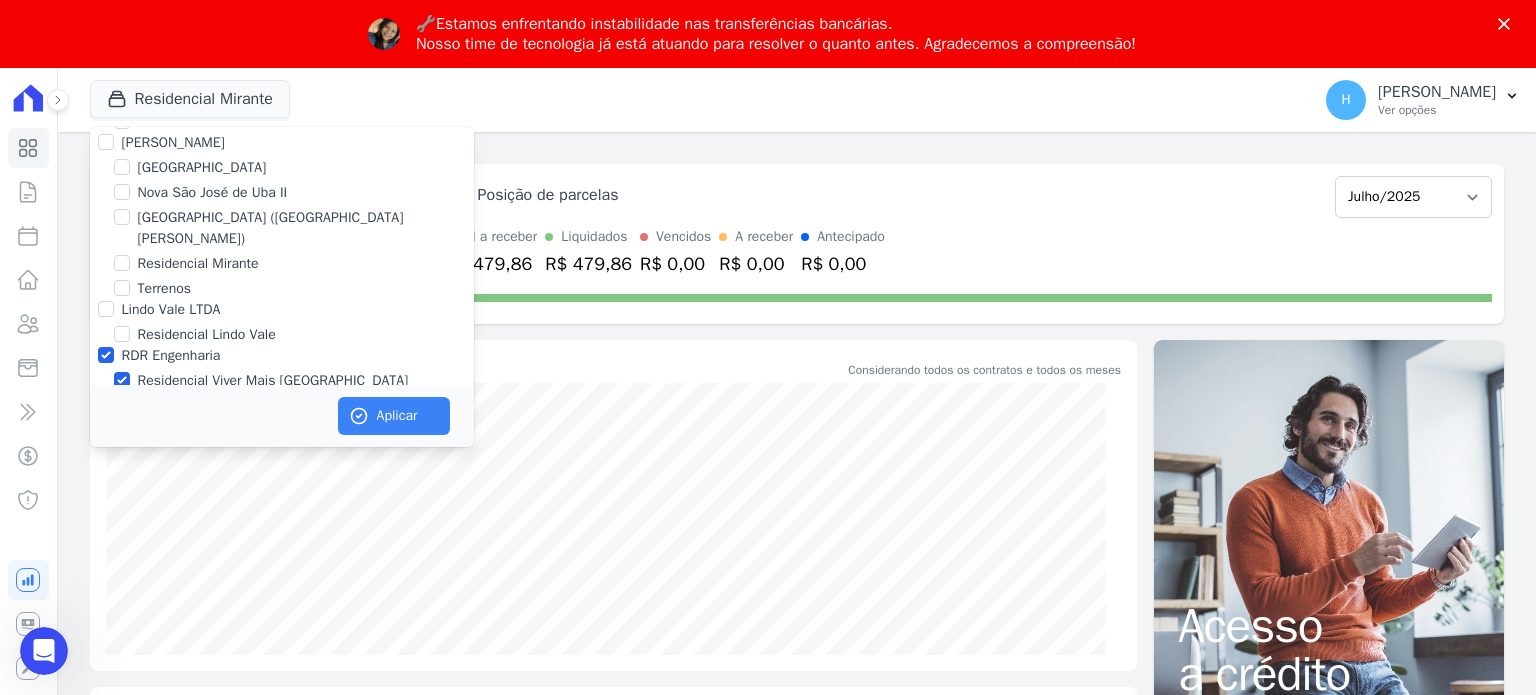scroll, scrollTop: 53, scrollLeft: 0, axis: vertical 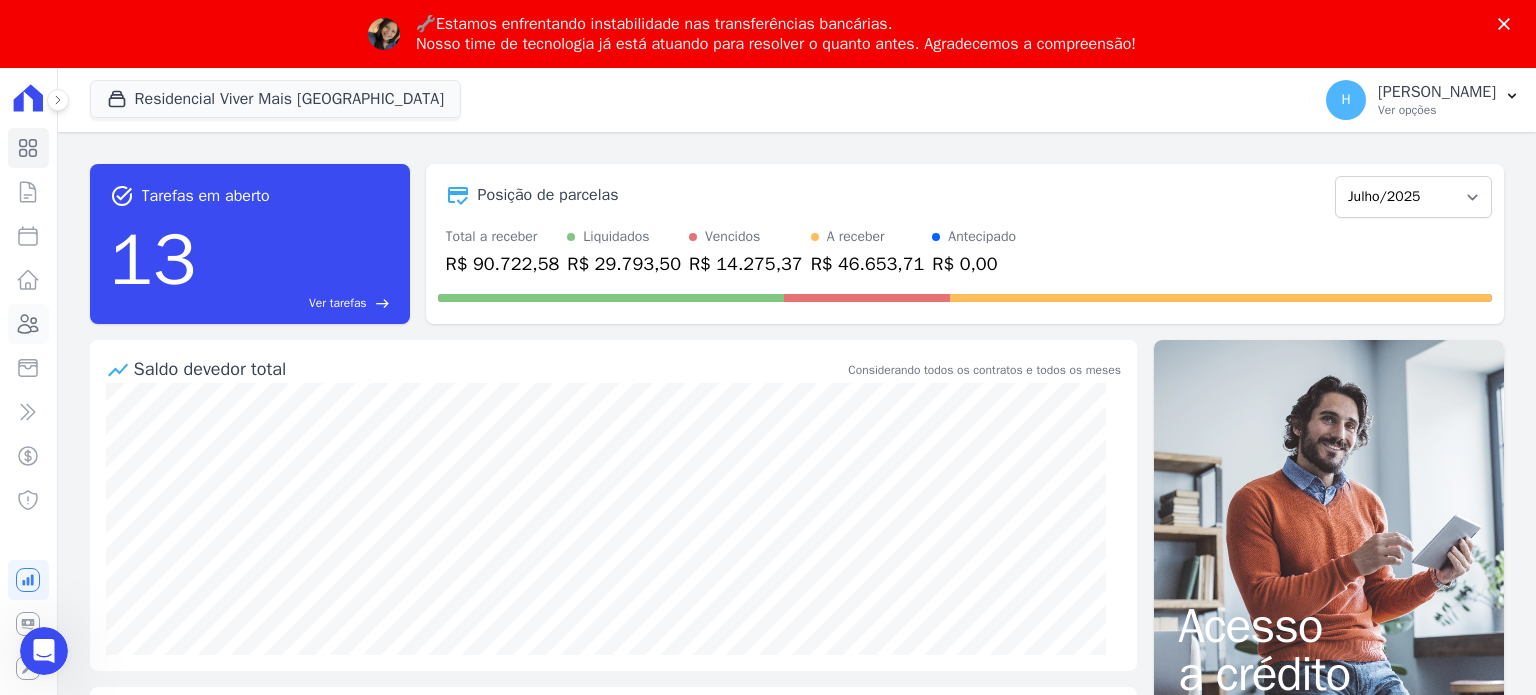 click 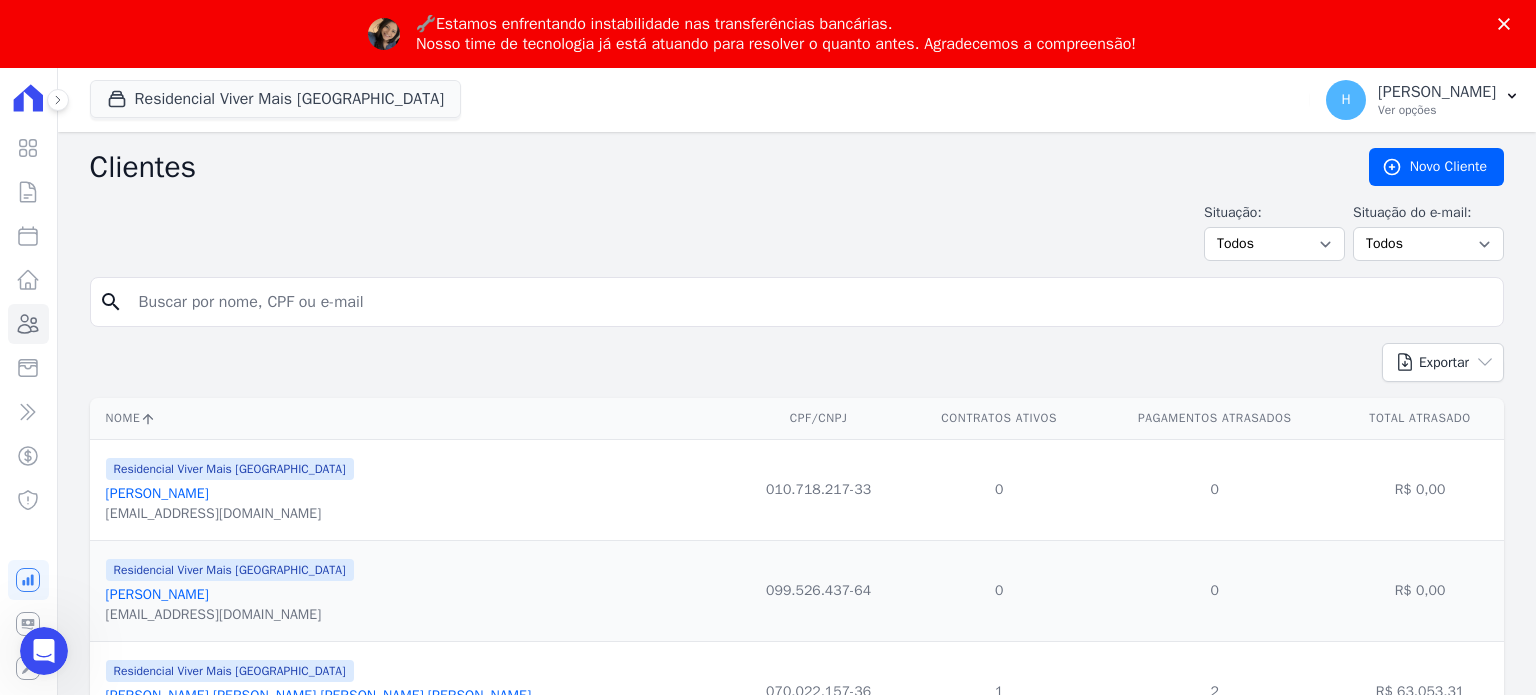 scroll, scrollTop: 0, scrollLeft: 0, axis: both 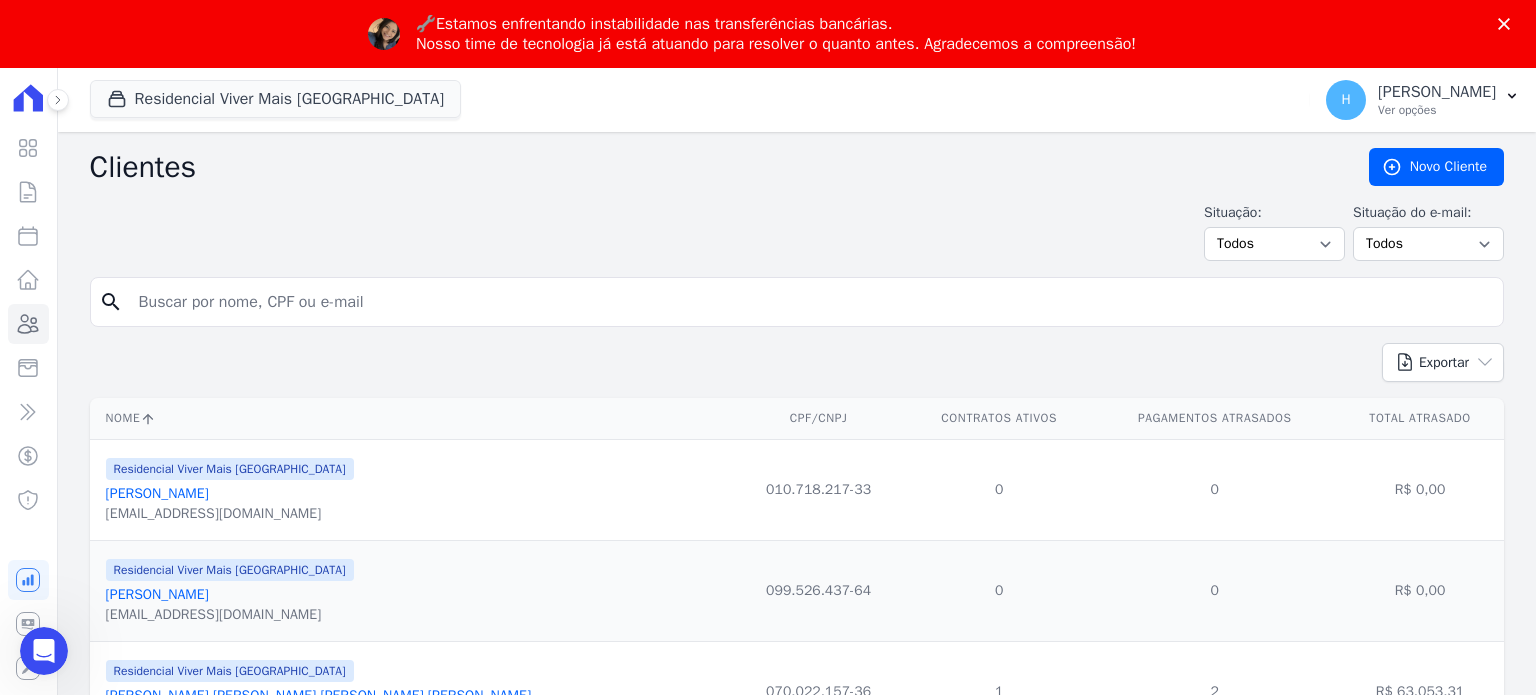 click at bounding box center (811, 302) 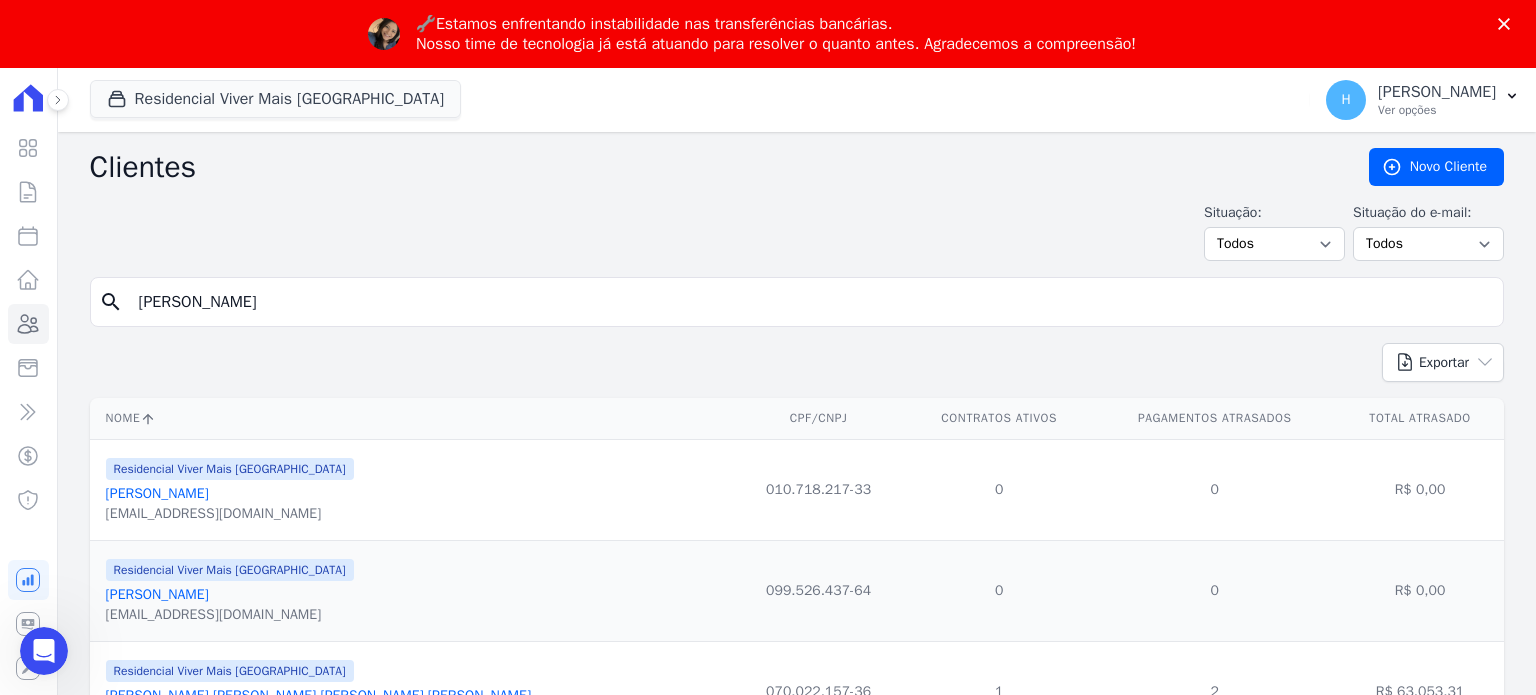 type on "WALLACE SILVA DE SOUZA" 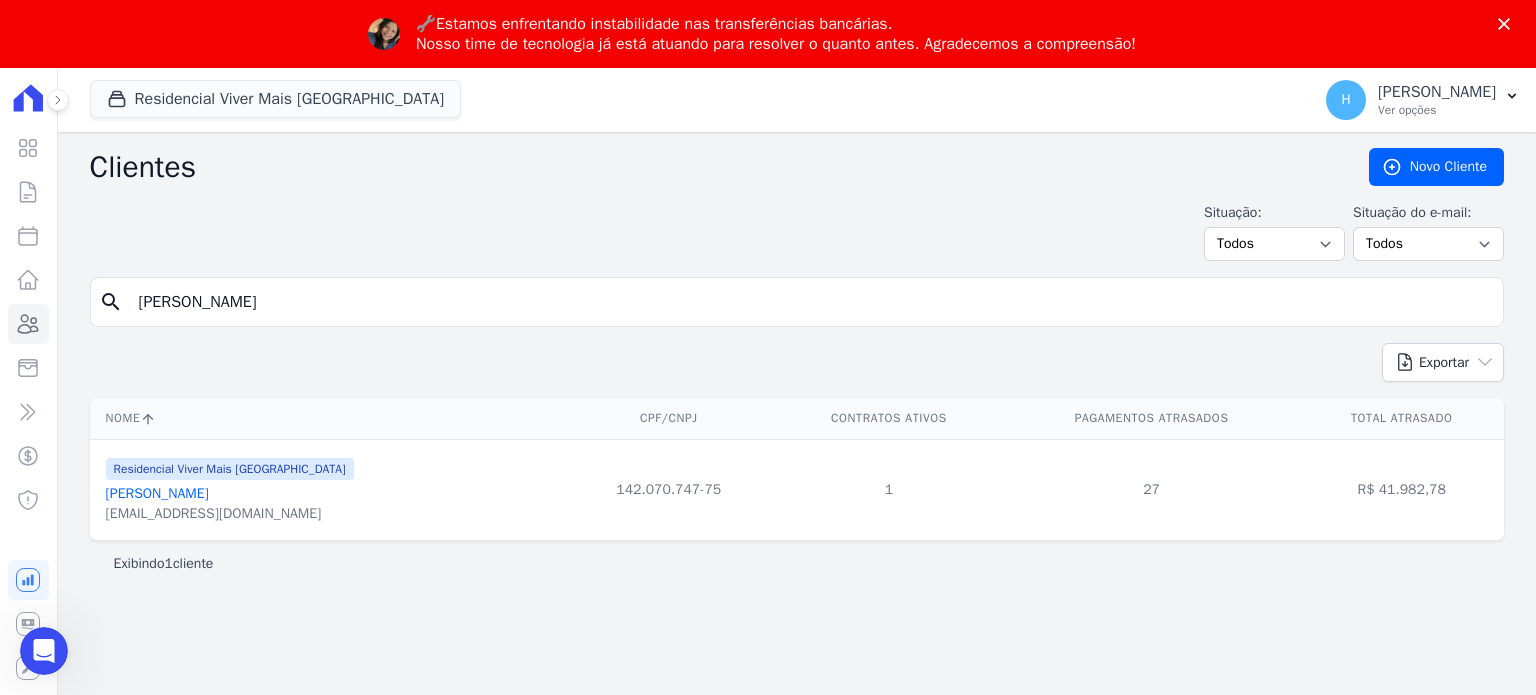 scroll, scrollTop: 0, scrollLeft: 0, axis: both 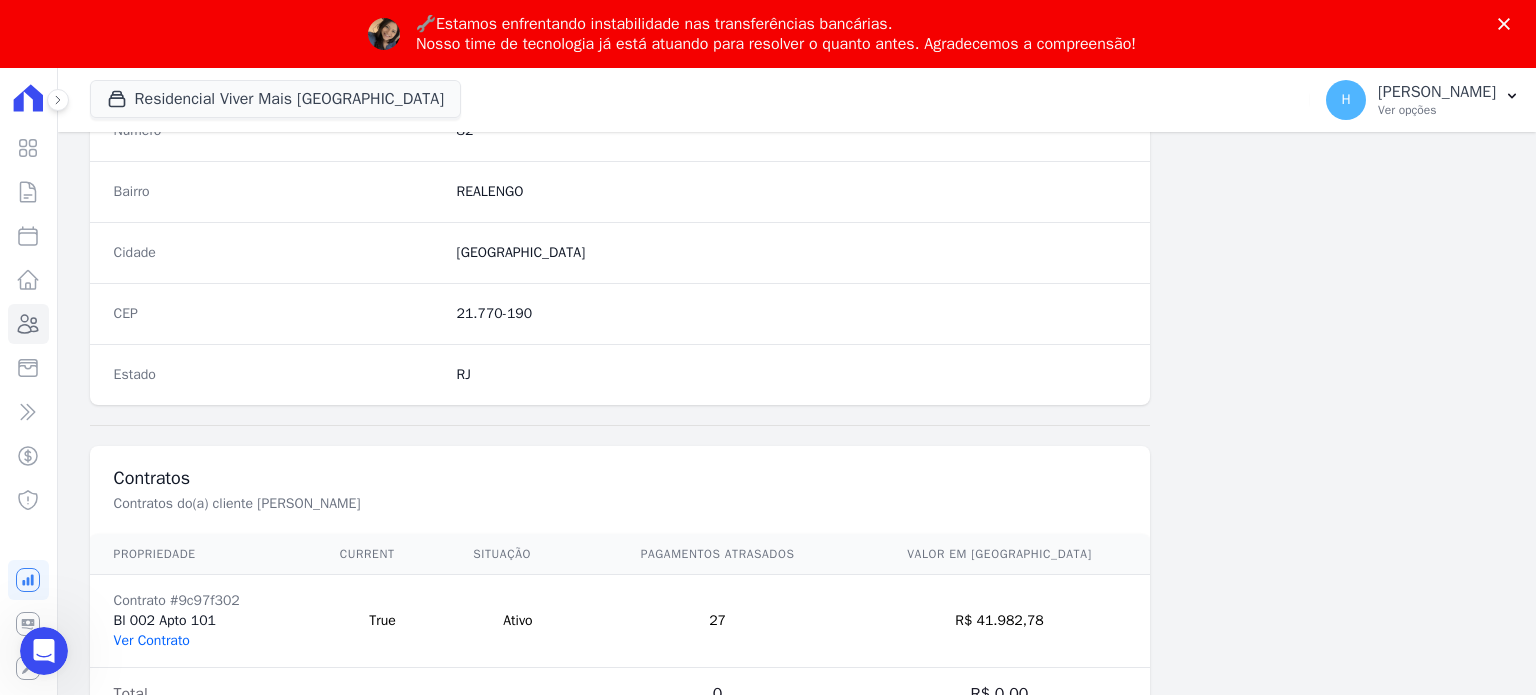click on "Ver Contrato" at bounding box center (152, 640) 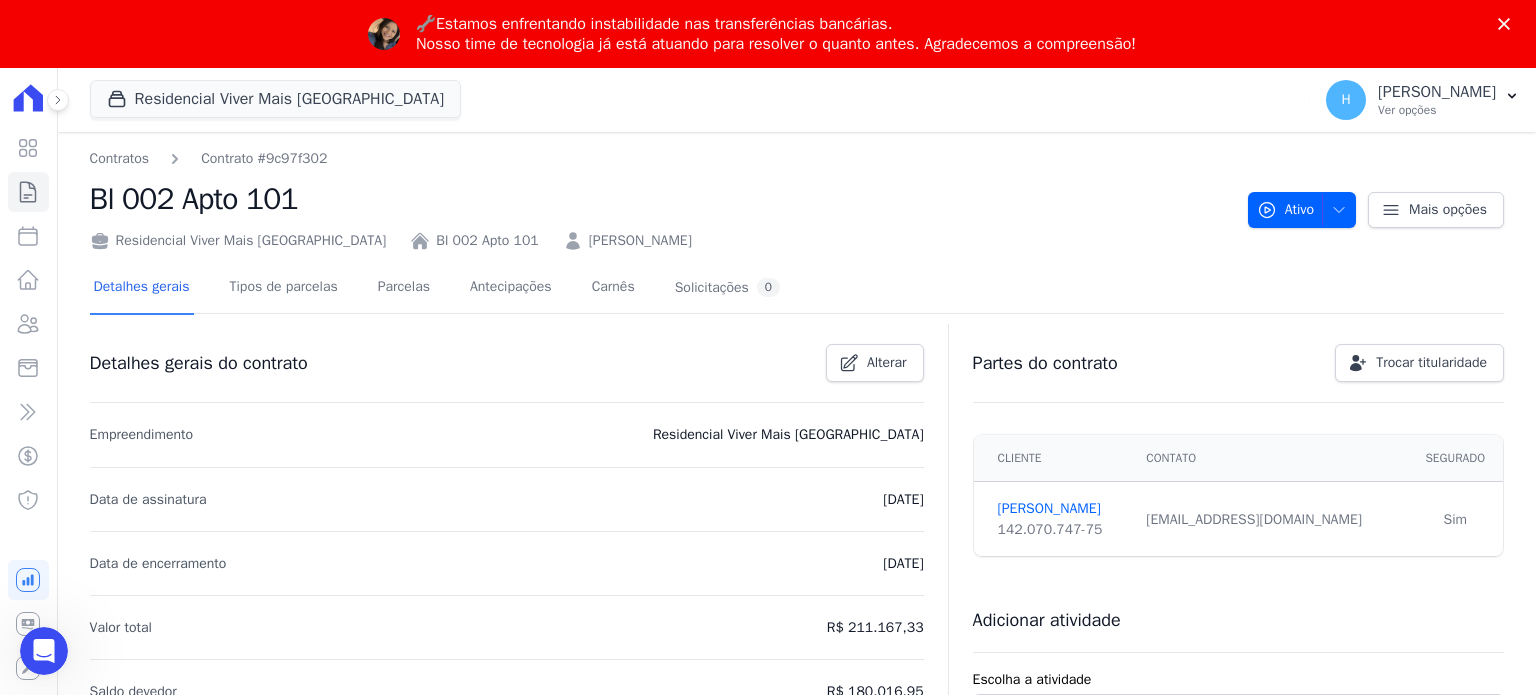 scroll, scrollTop: 0, scrollLeft: 0, axis: both 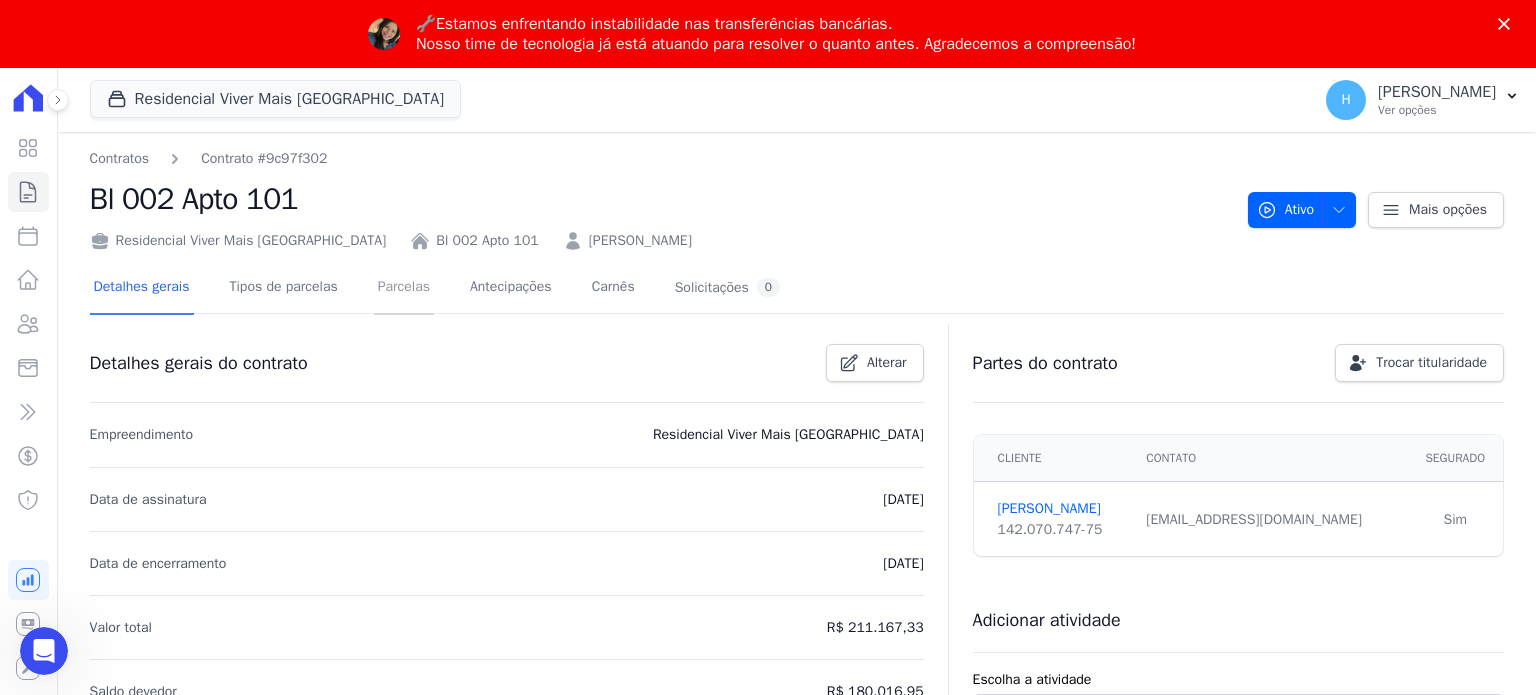 click on "Parcelas" at bounding box center (404, 288) 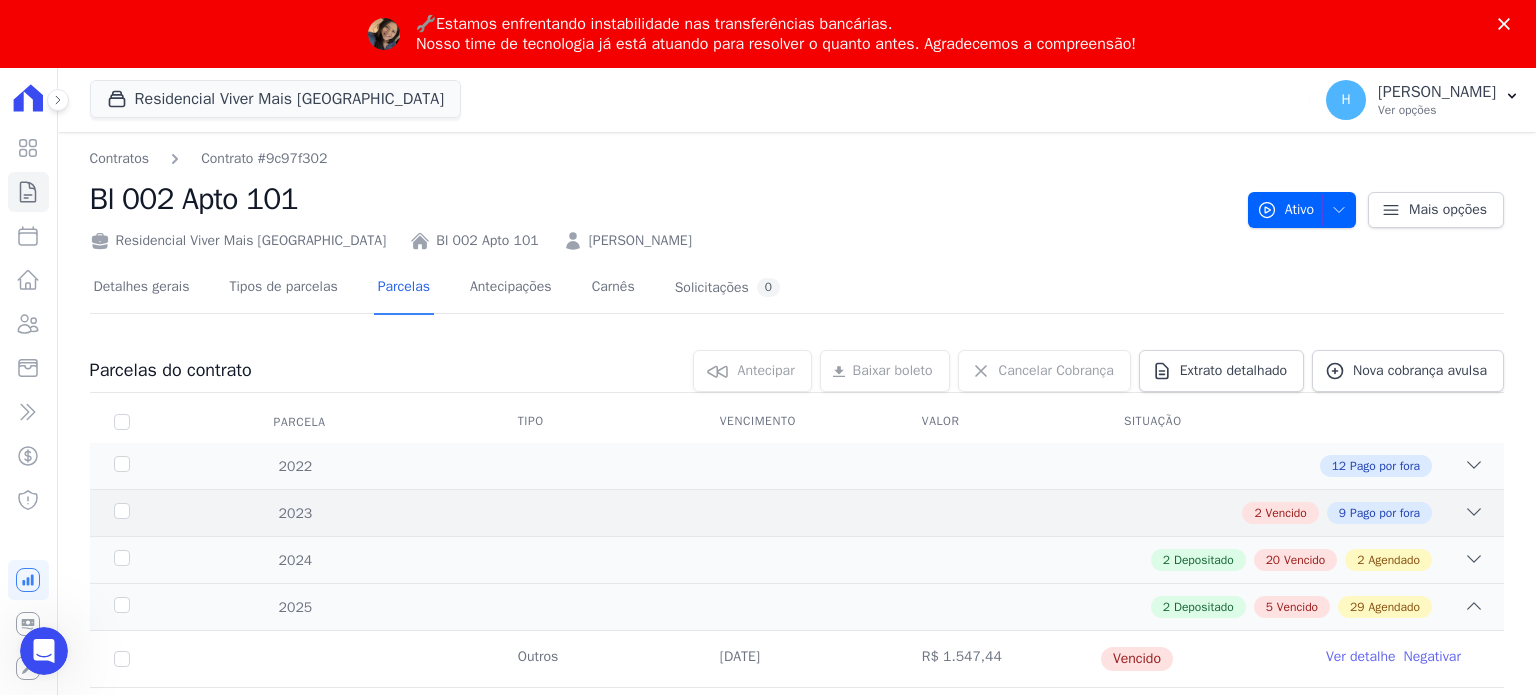 scroll, scrollTop: 0, scrollLeft: 0, axis: both 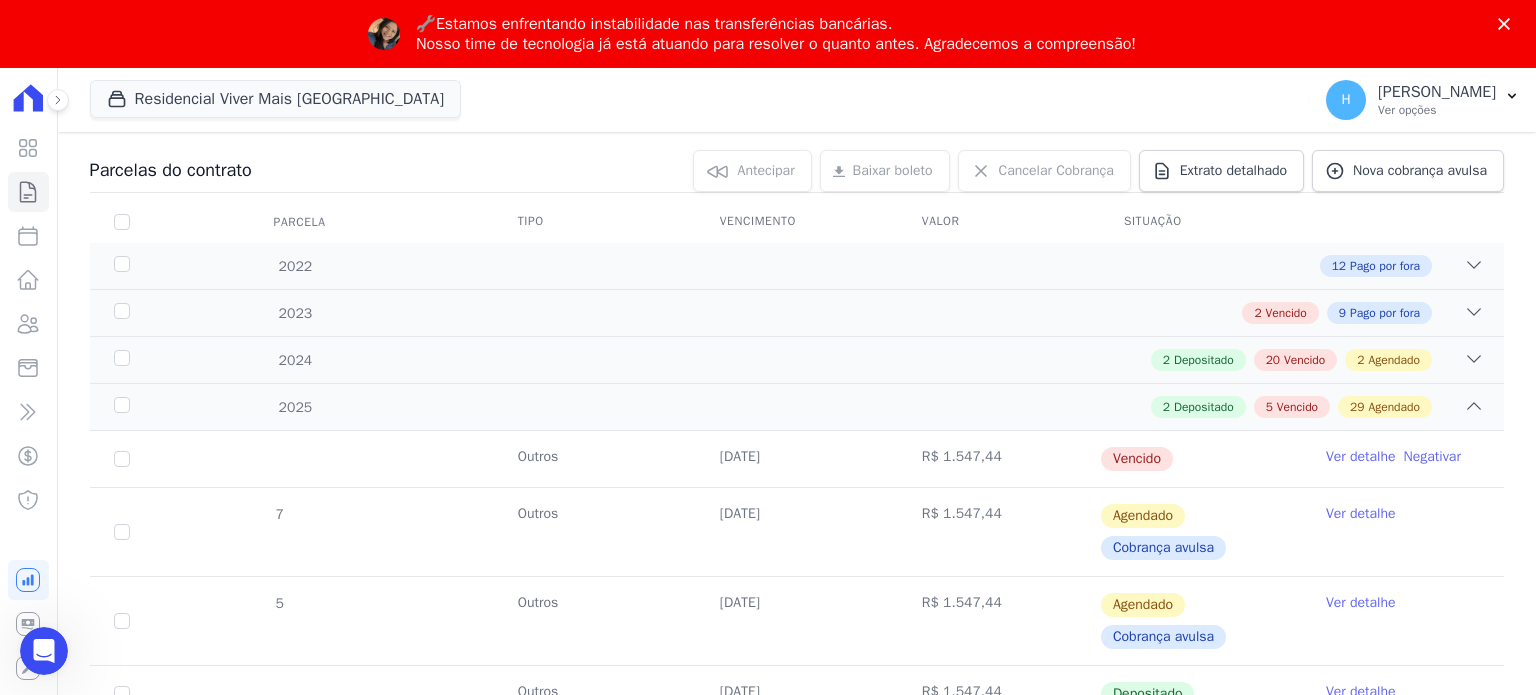 click on "Ver detalhe" at bounding box center [1361, 457] 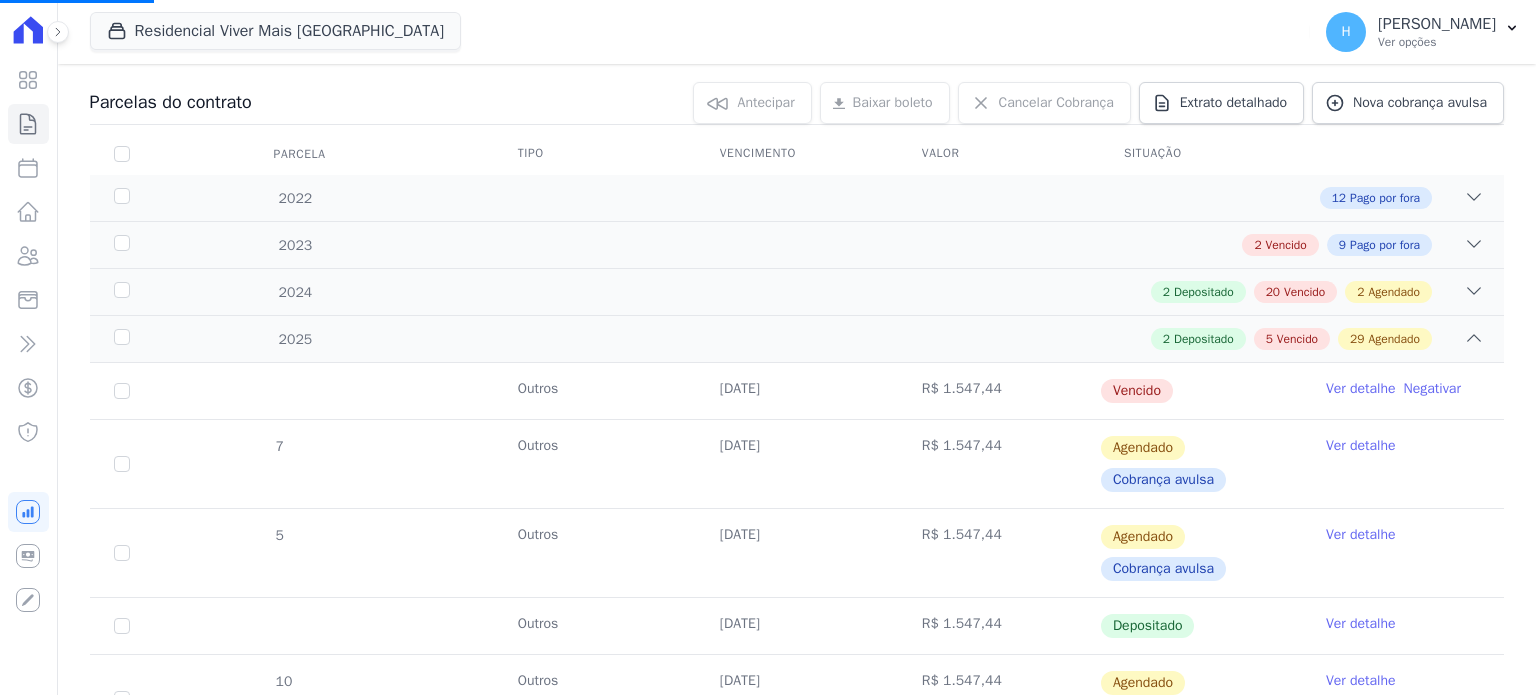 click on "Ver detalhe" at bounding box center (1361, 389) 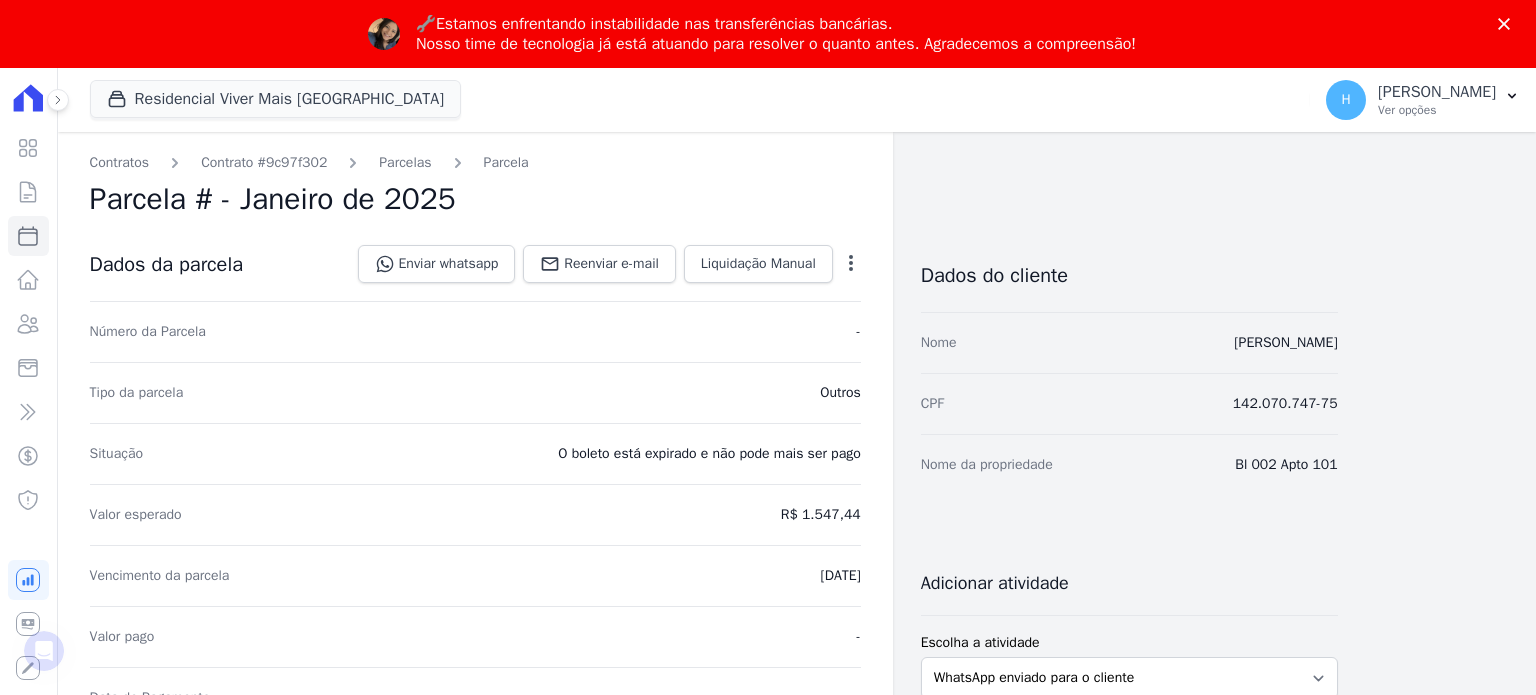 scroll, scrollTop: 0, scrollLeft: 0, axis: both 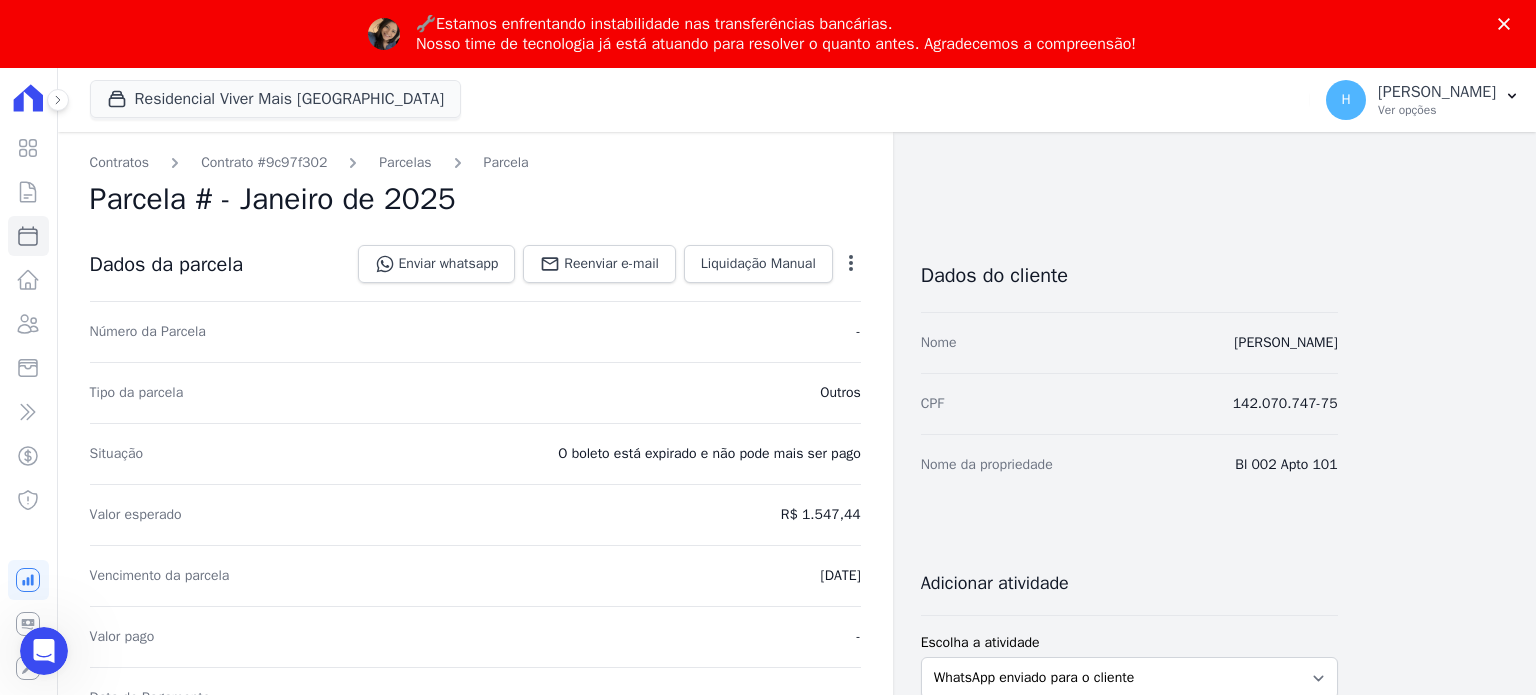 click 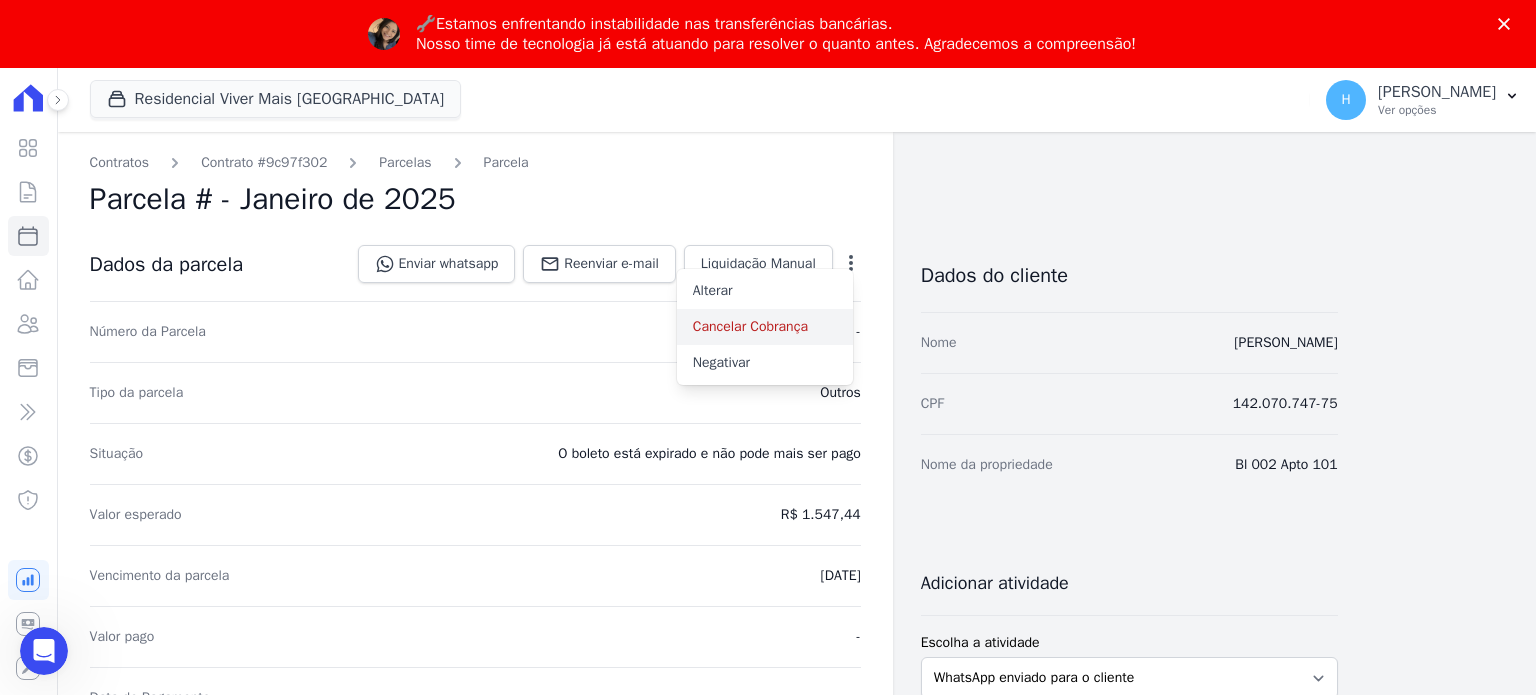 click on "Cancelar Cobrança" at bounding box center (765, 327) 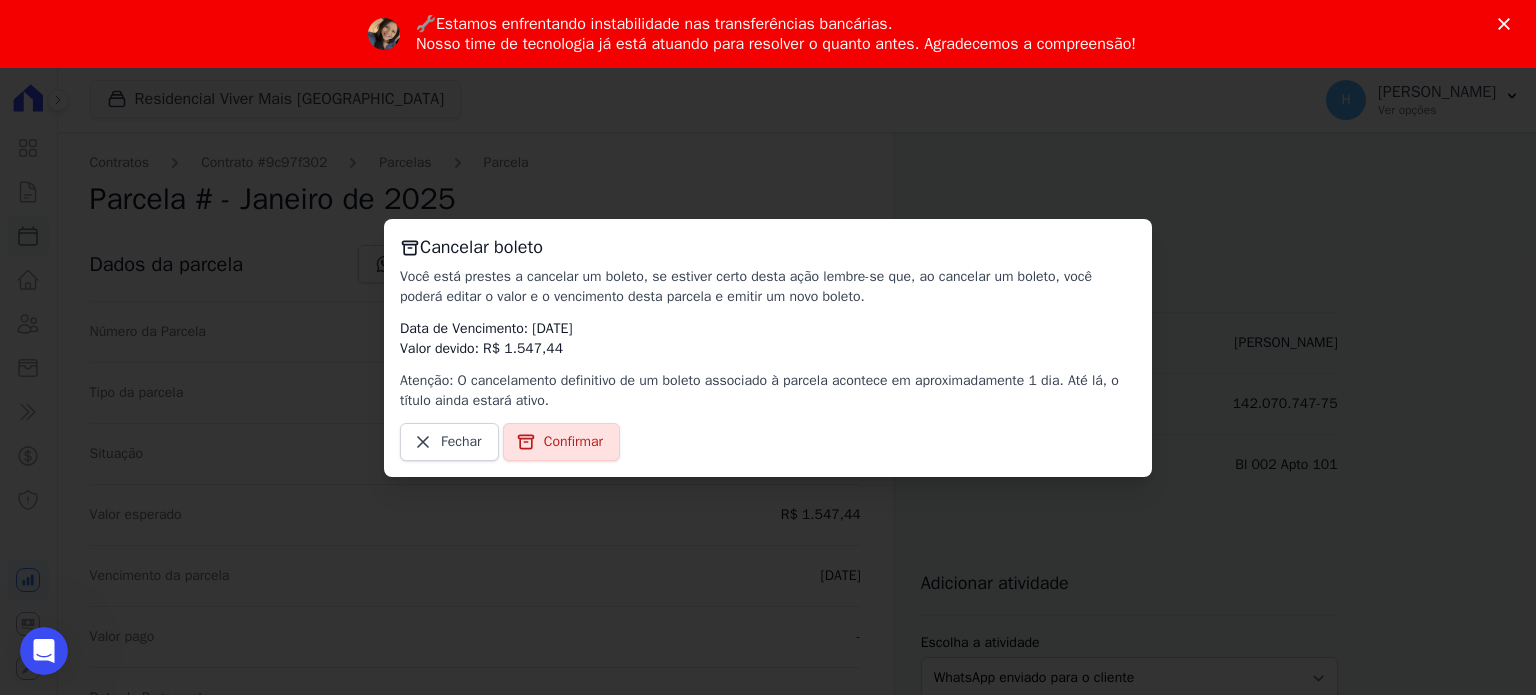 click on "Confirmar" at bounding box center (573, 442) 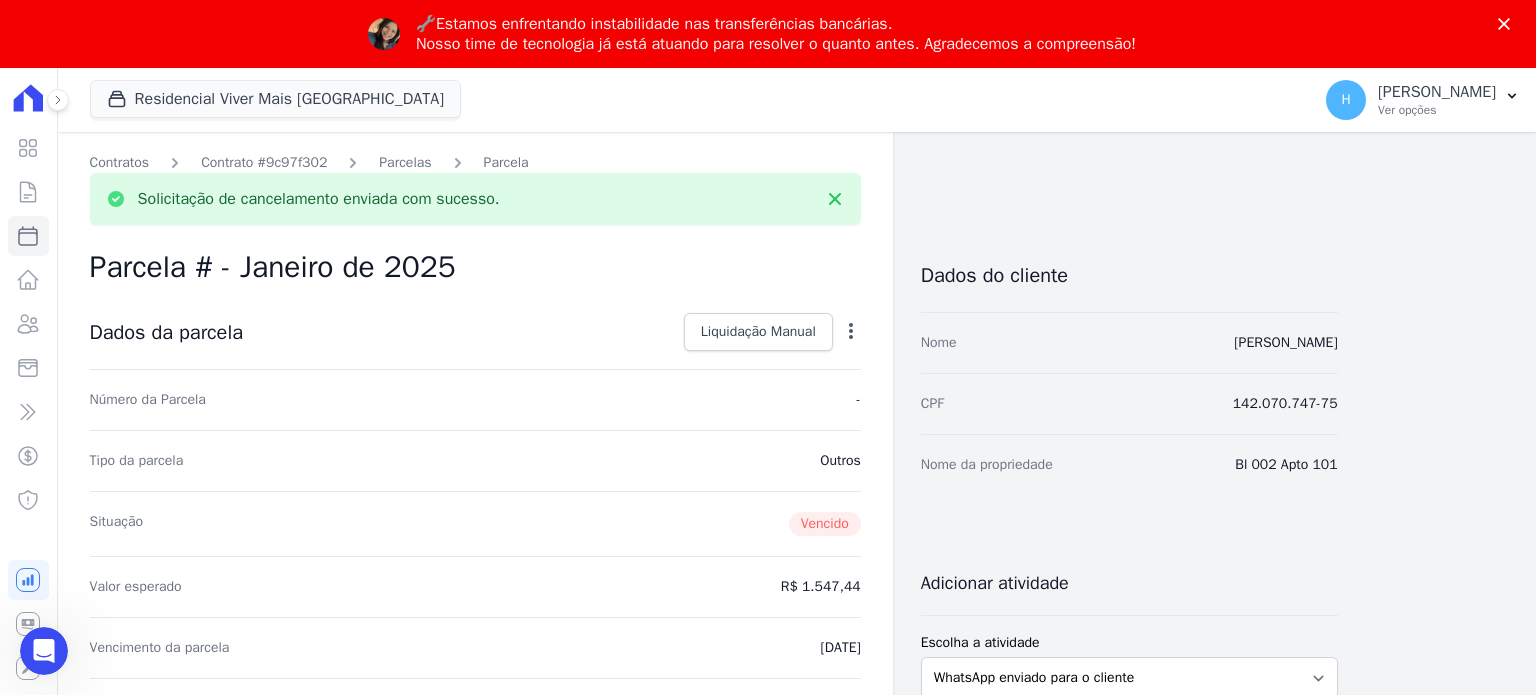 scroll, scrollTop: 0, scrollLeft: 0, axis: both 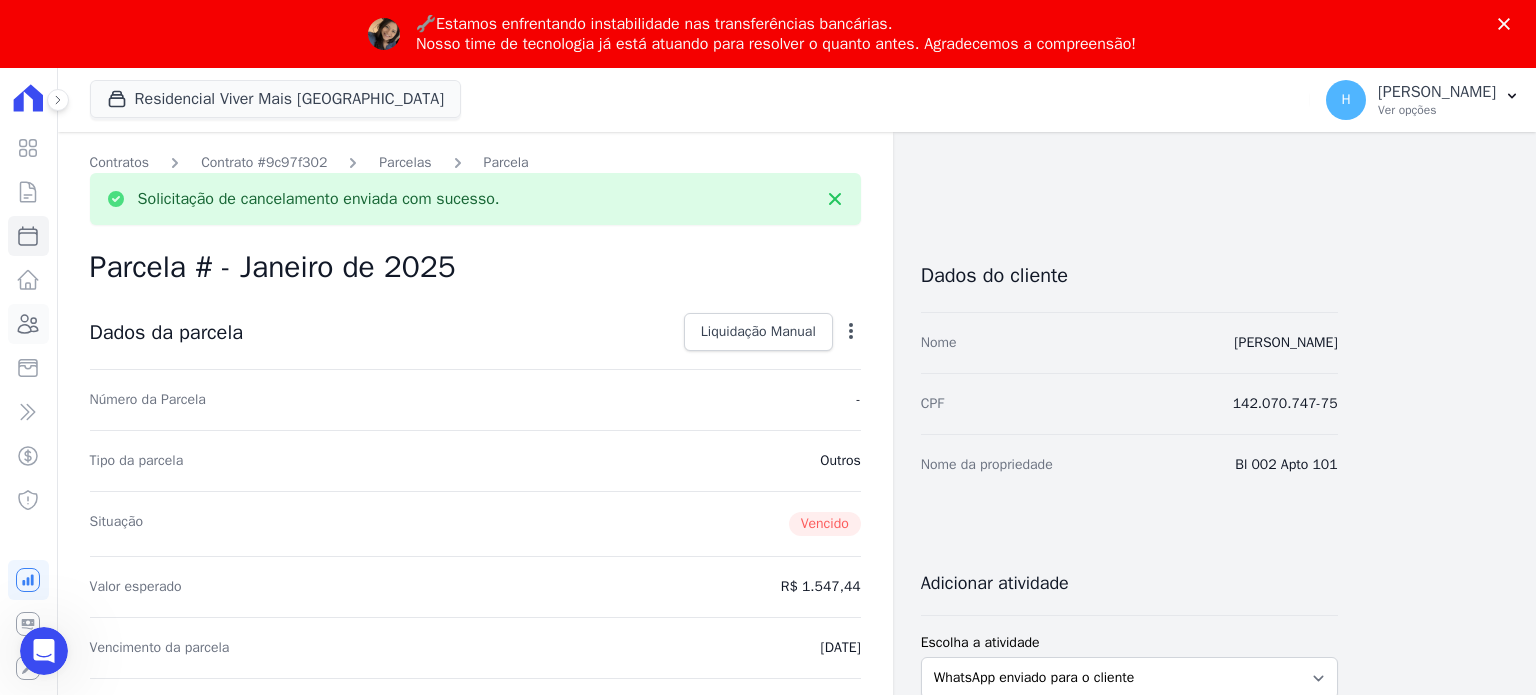 click 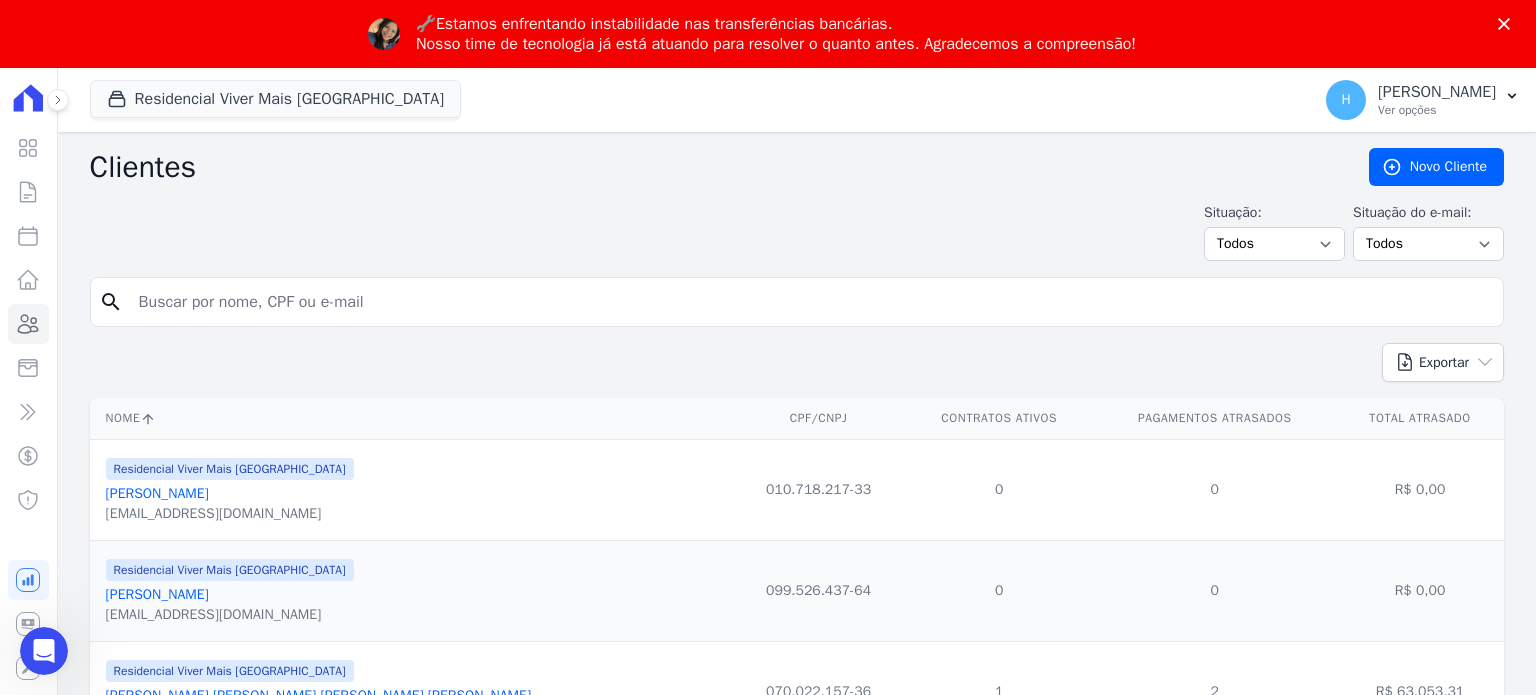 scroll, scrollTop: 0, scrollLeft: 0, axis: both 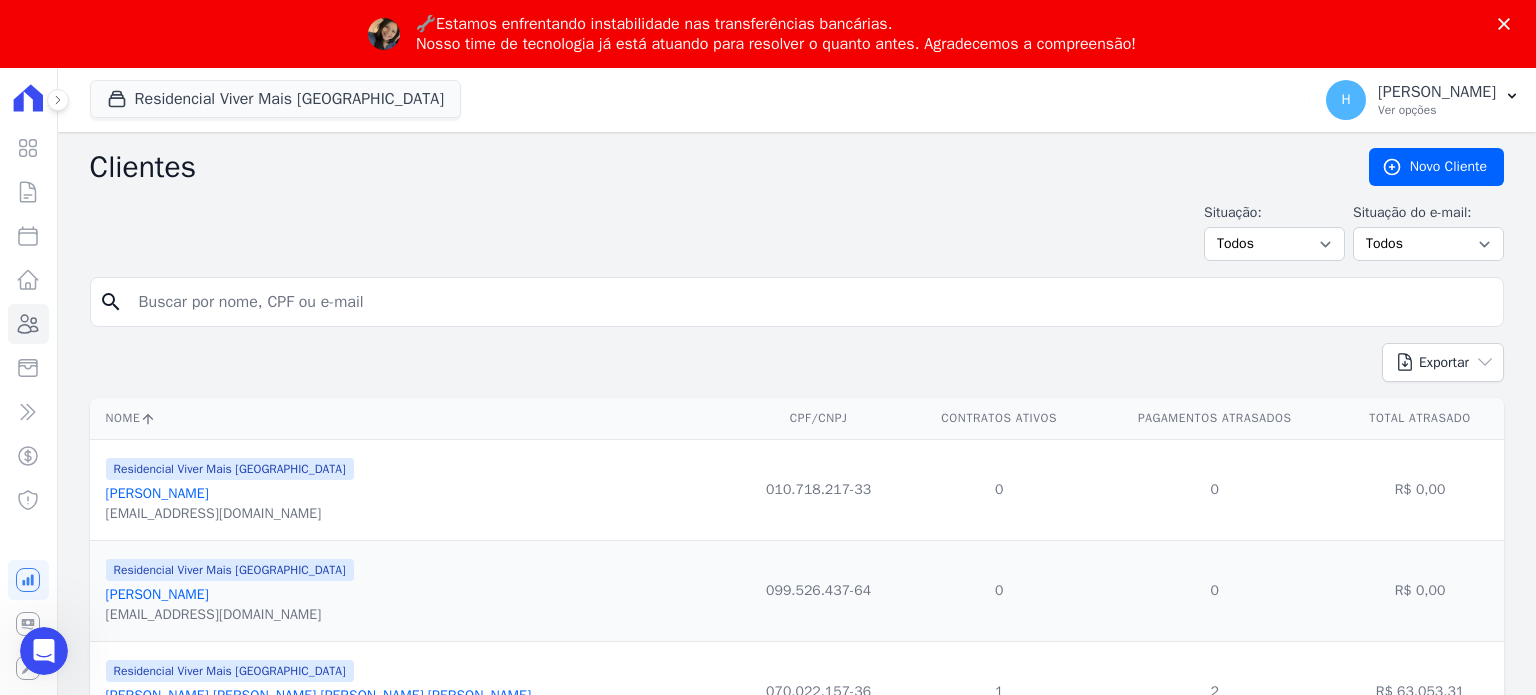 click at bounding box center (811, 302) 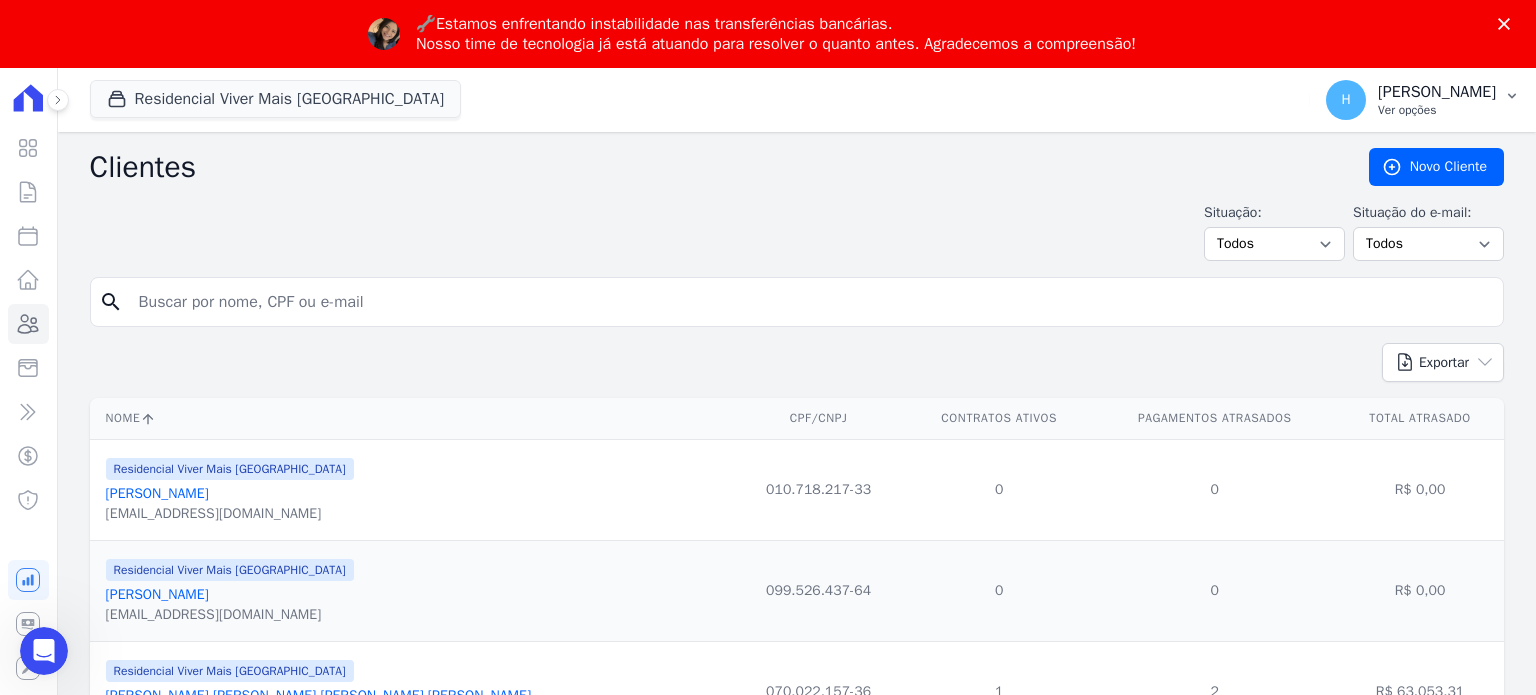 click on "H
Hellen  Vilaça
Ver opções" at bounding box center [1423, 100] 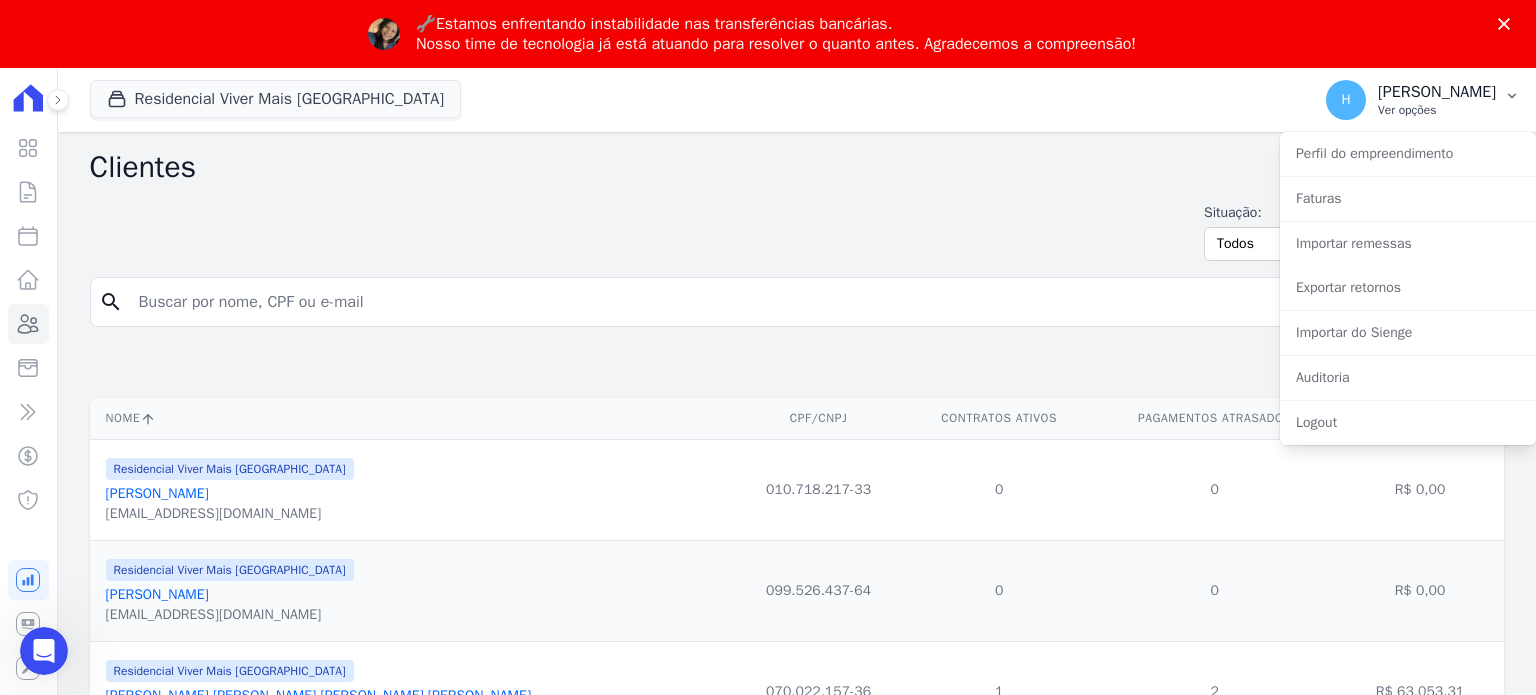click on "H
Hellen  Vilaça
Ver opções" at bounding box center (1423, 100) 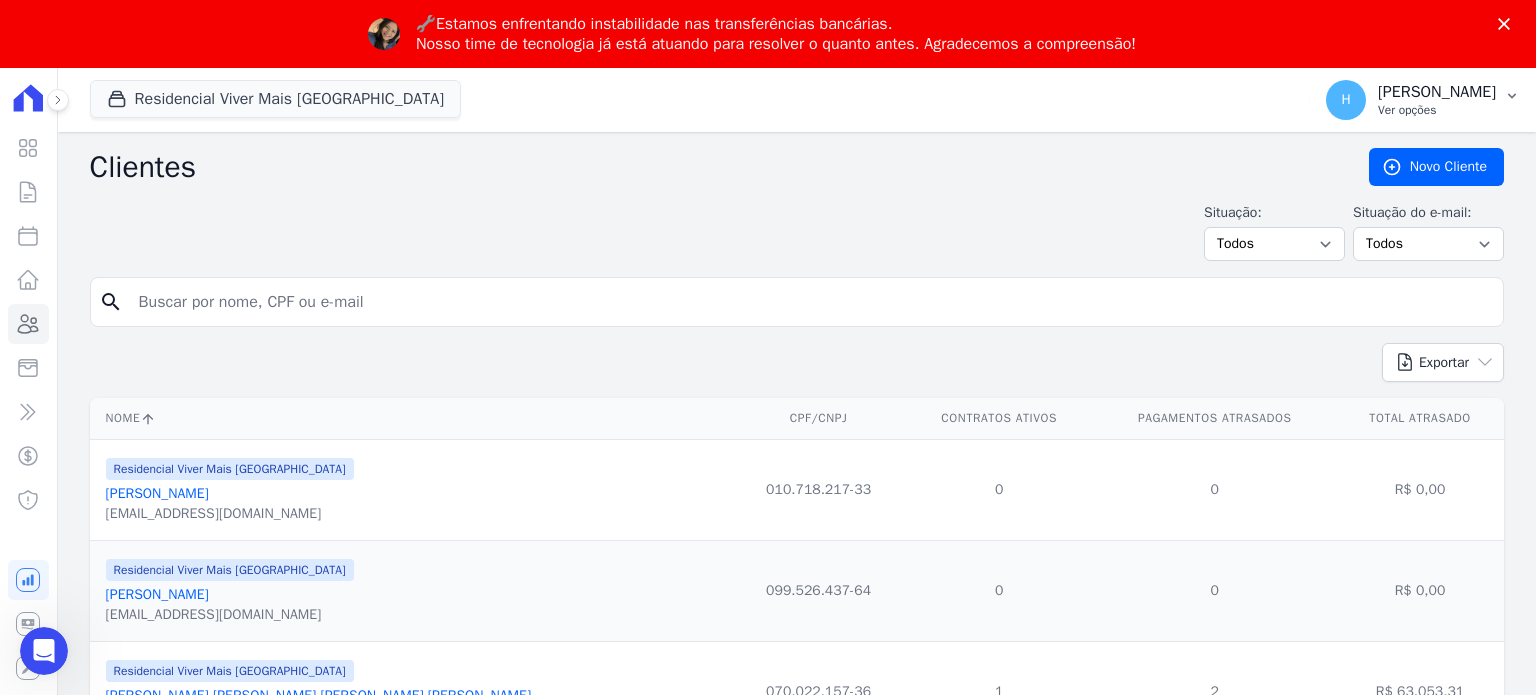 click on "H
Hellen  Vilaça
Ver opções" at bounding box center [1423, 100] 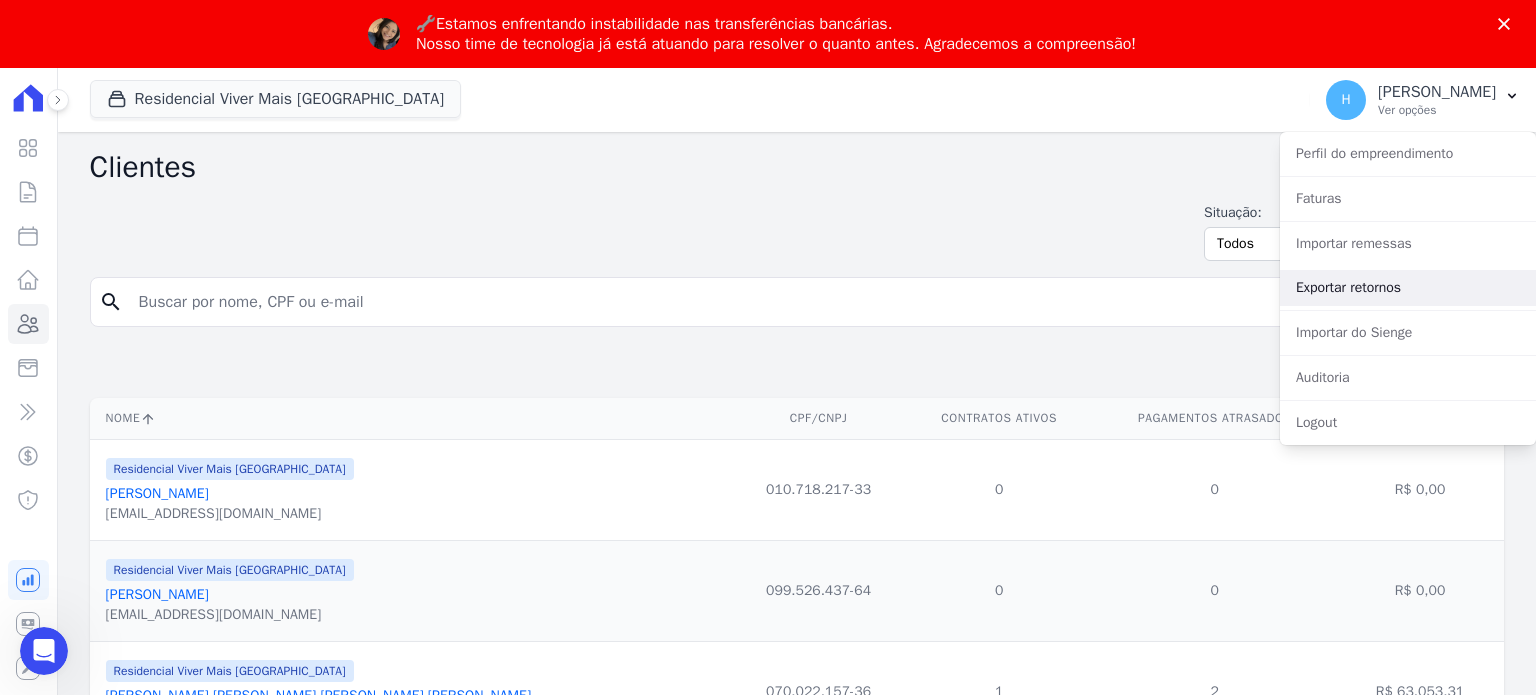 click on "Exportar retornos" at bounding box center [1408, 288] 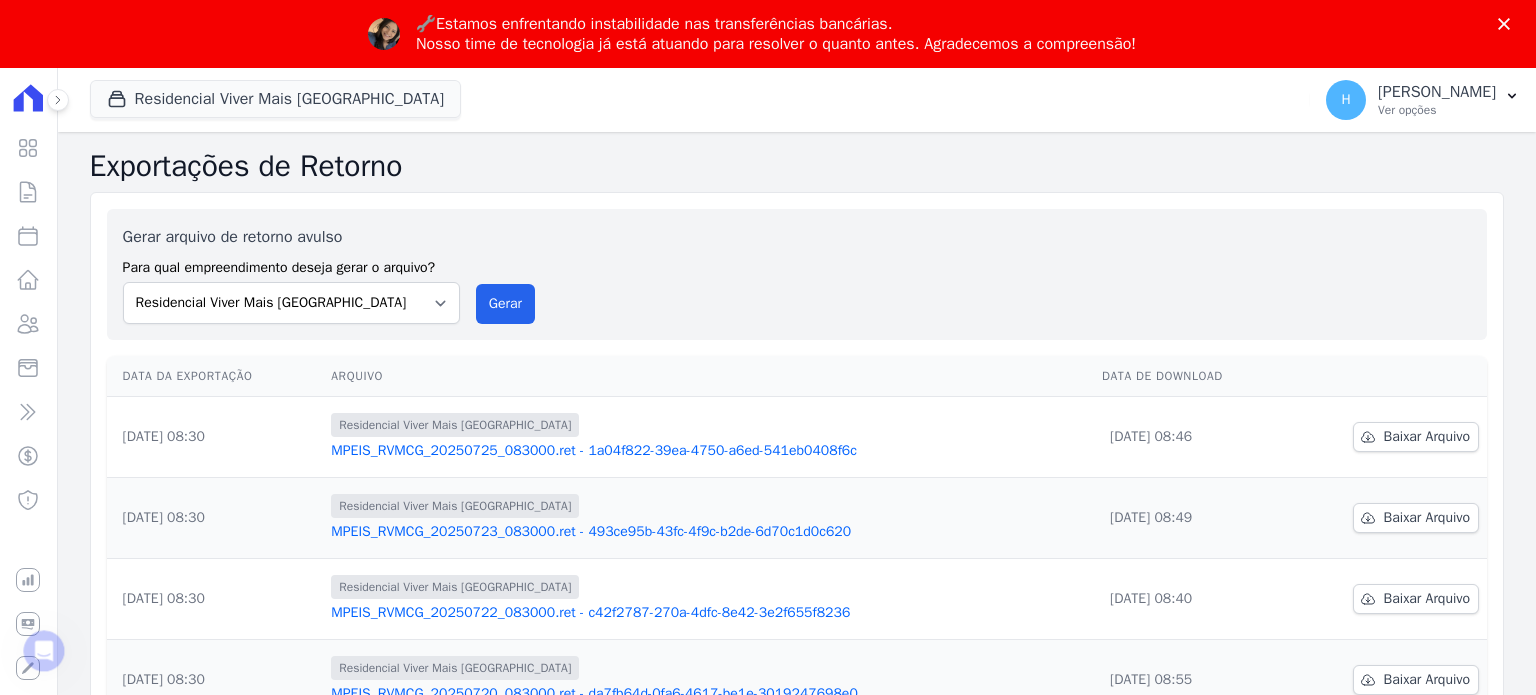scroll, scrollTop: 0, scrollLeft: 0, axis: both 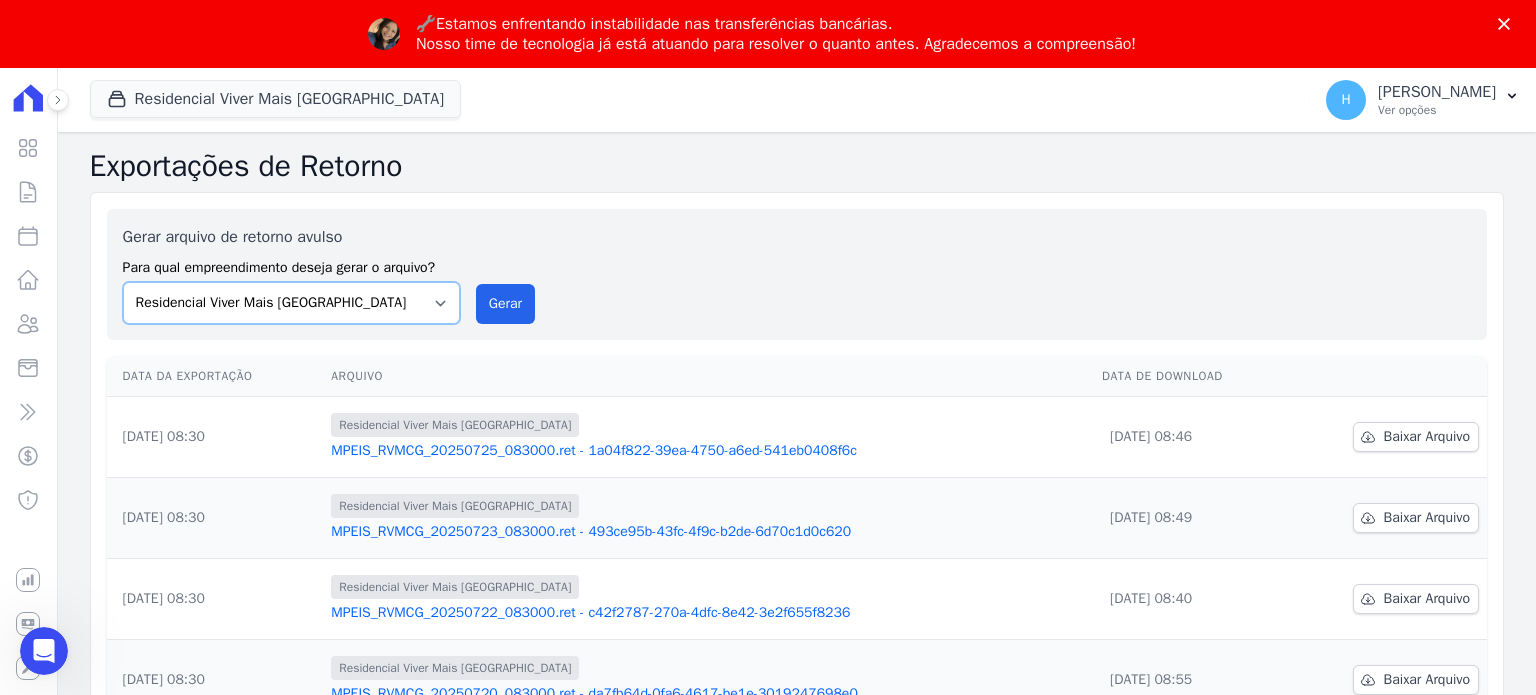drag, startPoint x: 405, startPoint y: 303, endPoint x: 481, endPoint y: 328, distance: 80.00625 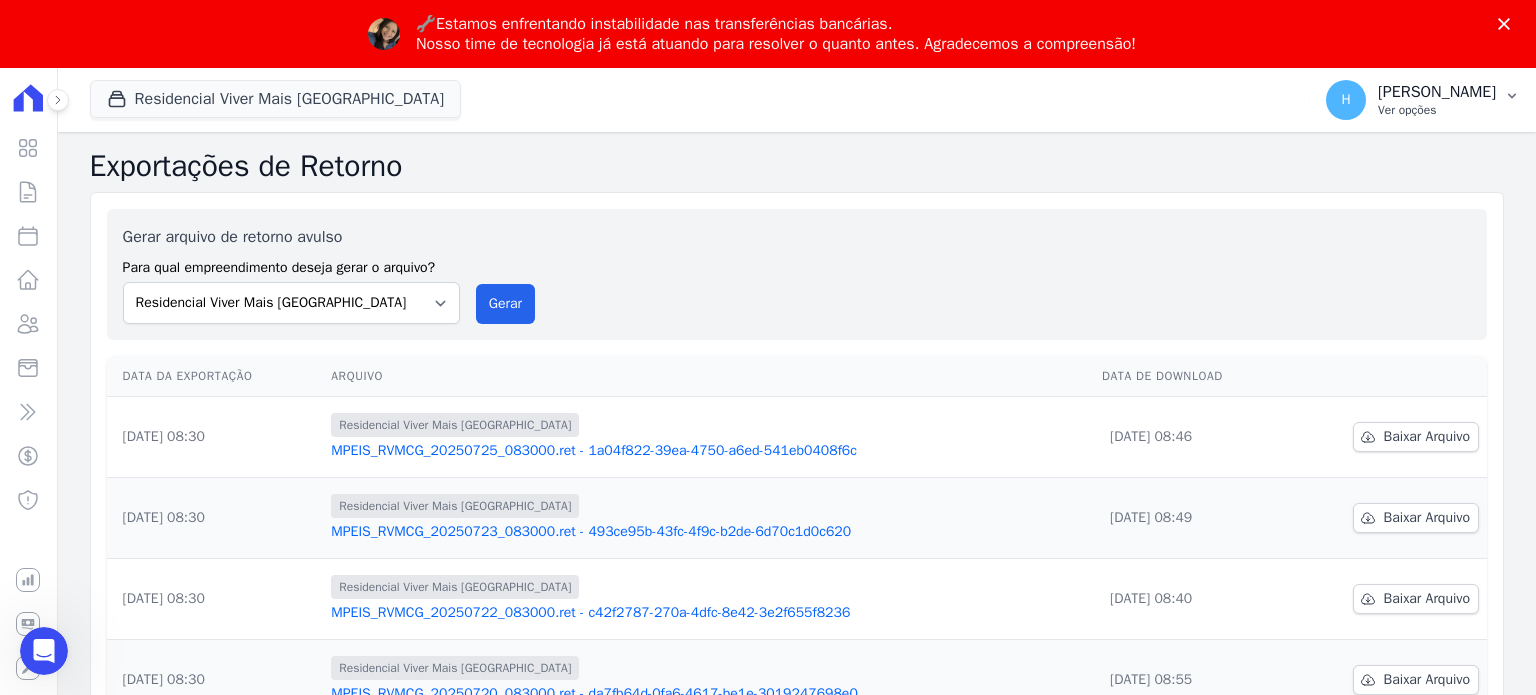 drag, startPoint x: 1525, startPoint y: 95, endPoint x: 1510, endPoint y: 97, distance: 15.132746 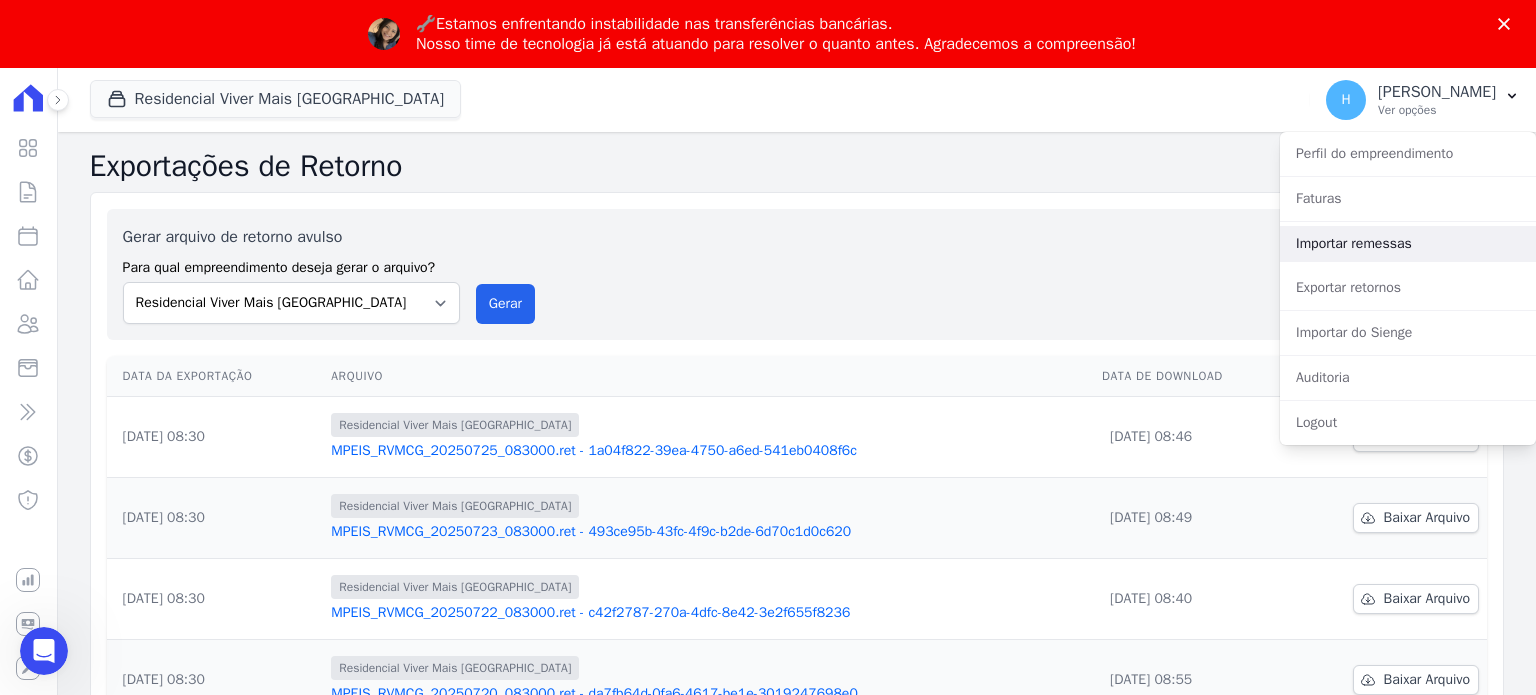 click on "Importar remessas" at bounding box center [1408, 244] 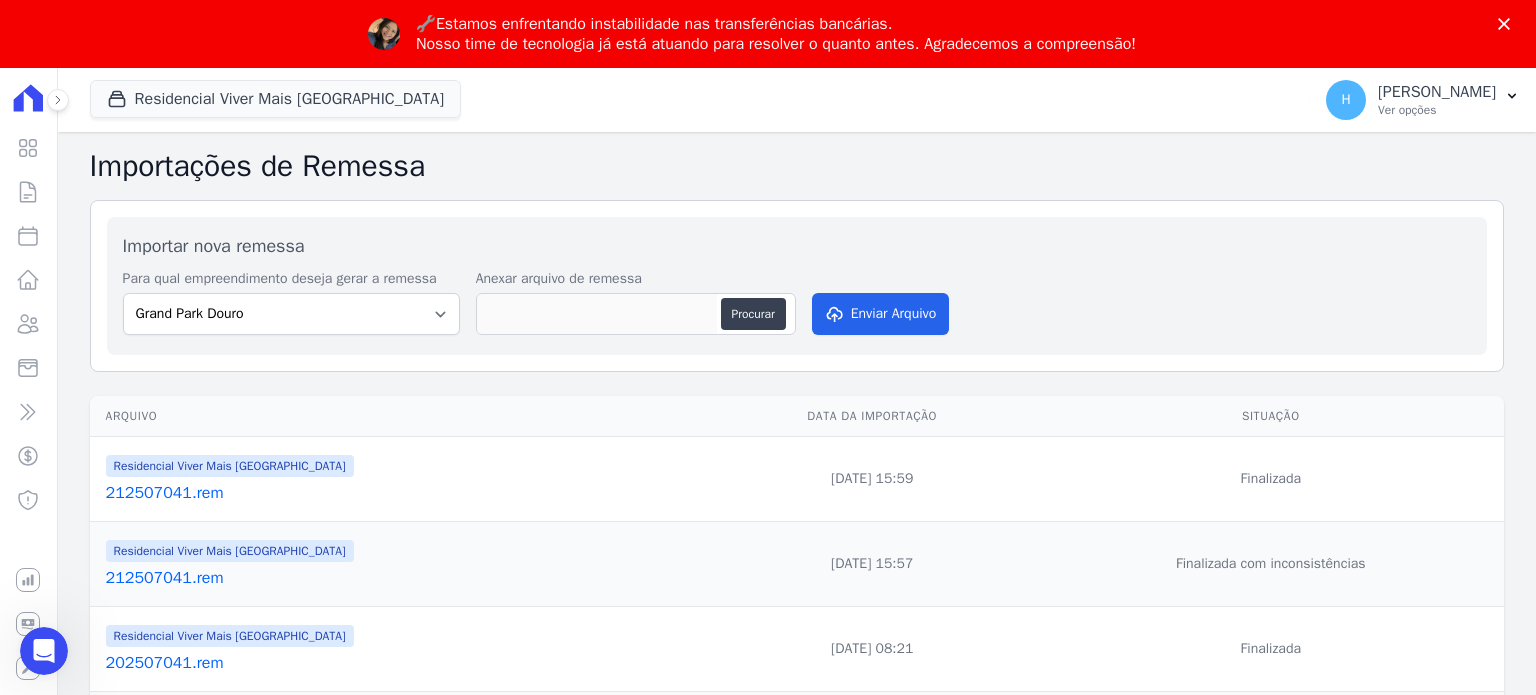 scroll, scrollTop: 0, scrollLeft: 0, axis: both 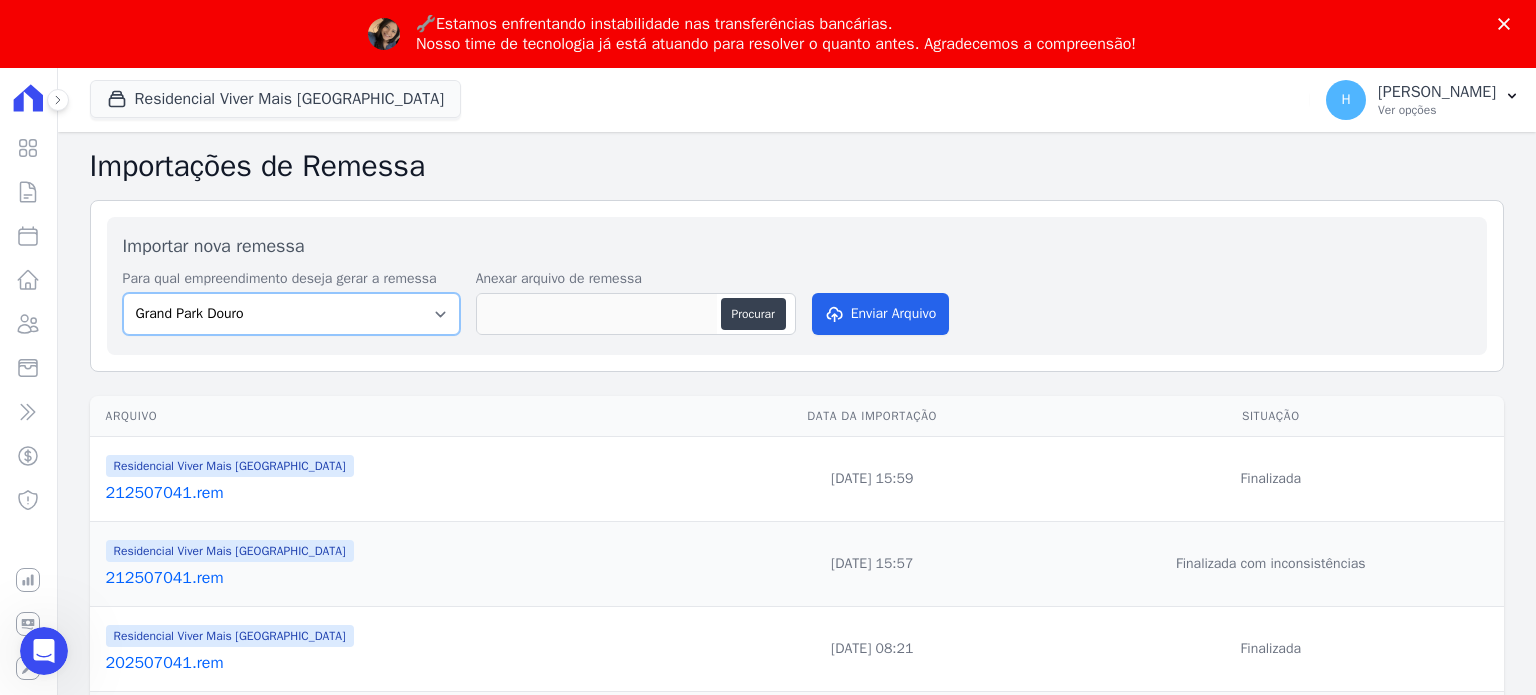 click on "Grand Park Douro
Loteamento Village
Nova São José de Uba II
Parque Santa Fé (Bom Jesus)
Residencial Lindo Vale
Residencial Mirante
Residencial Viver Mais Campo Grande
Terrenos" at bounding box center (291, 314) 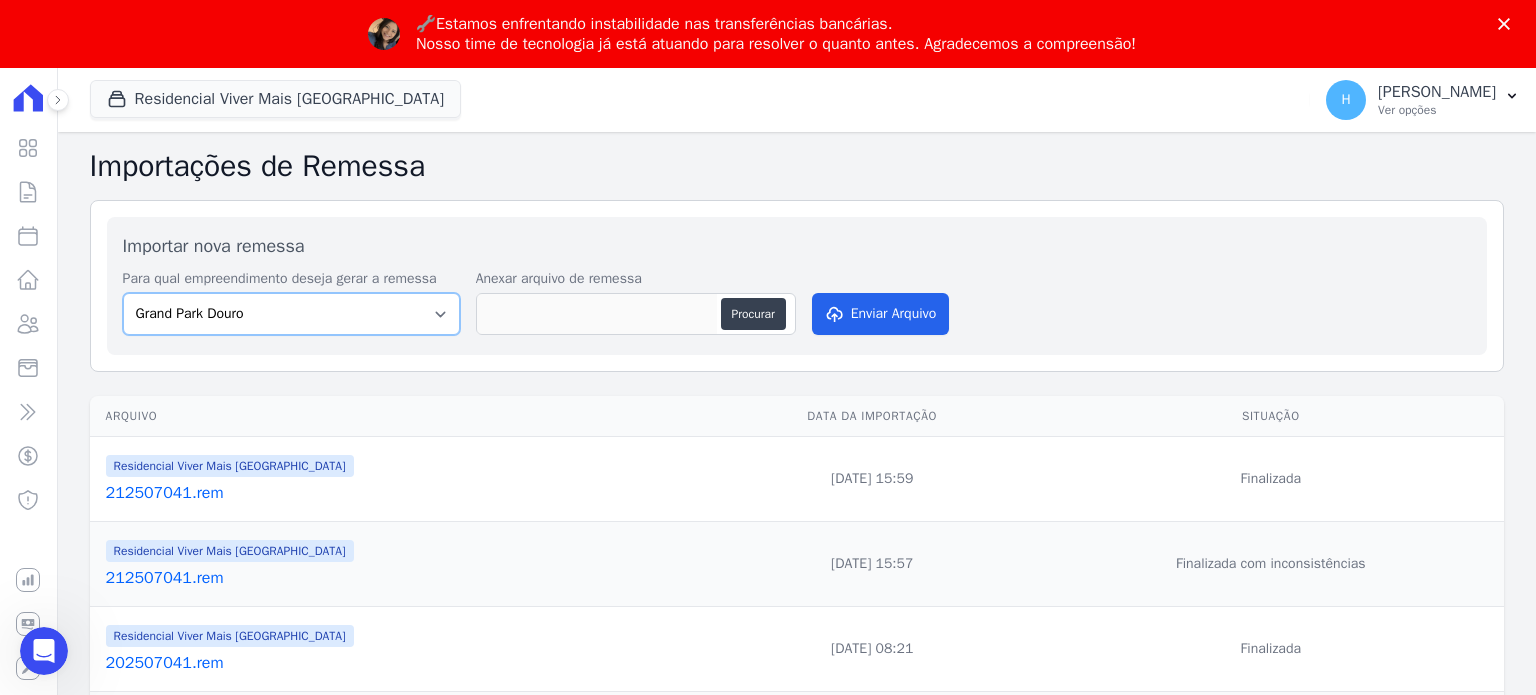 select on "406973b4-d308-4804-9eac-923308da5ee2" 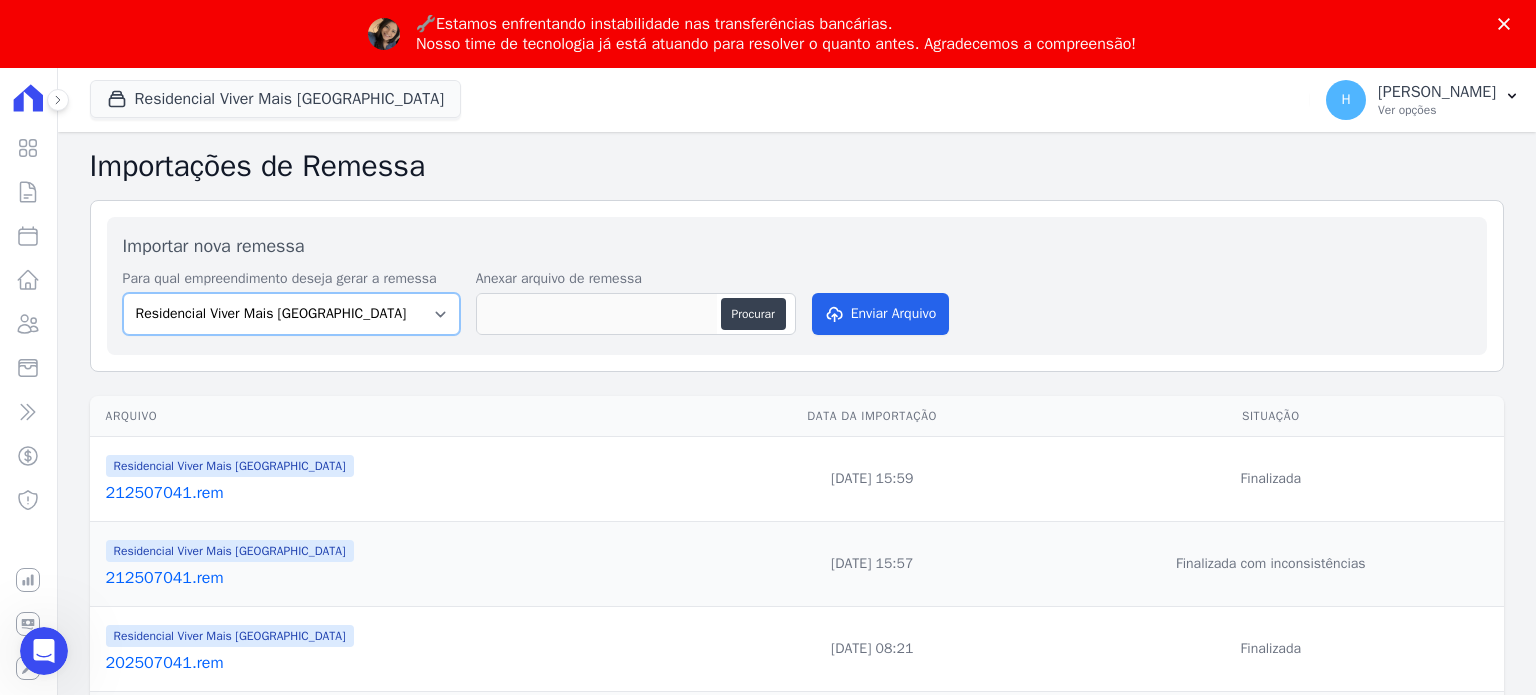 click on "Grand Park Douro
Loteamento Village
Nova São José de Uba II
Parque Santa Fé (Bom Jesus)
Residencial Lindo Vale
Residencial Mirante
Residencial Viver Mais Campo Grande
Terrenos" at bounding box center (291, 314) 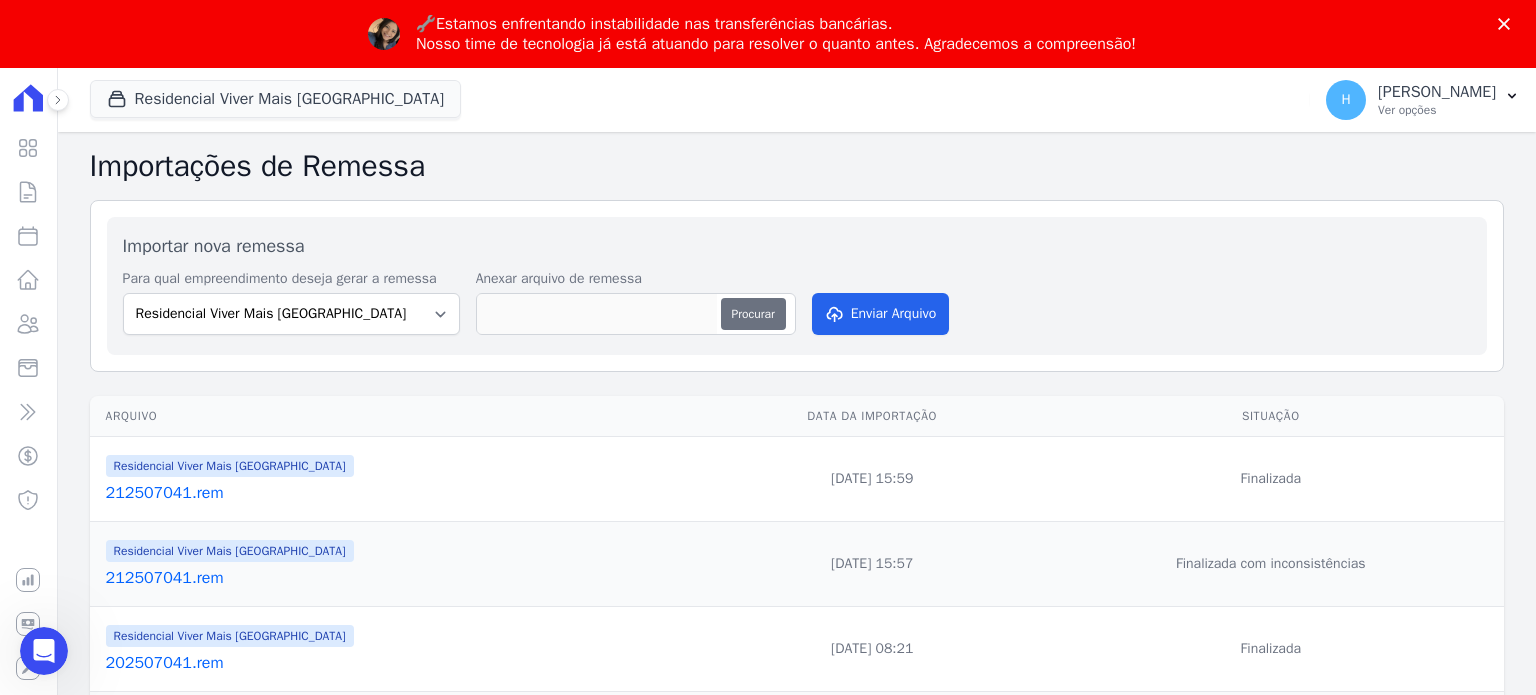 click on "Procurar" at bounding box center [753, 314] 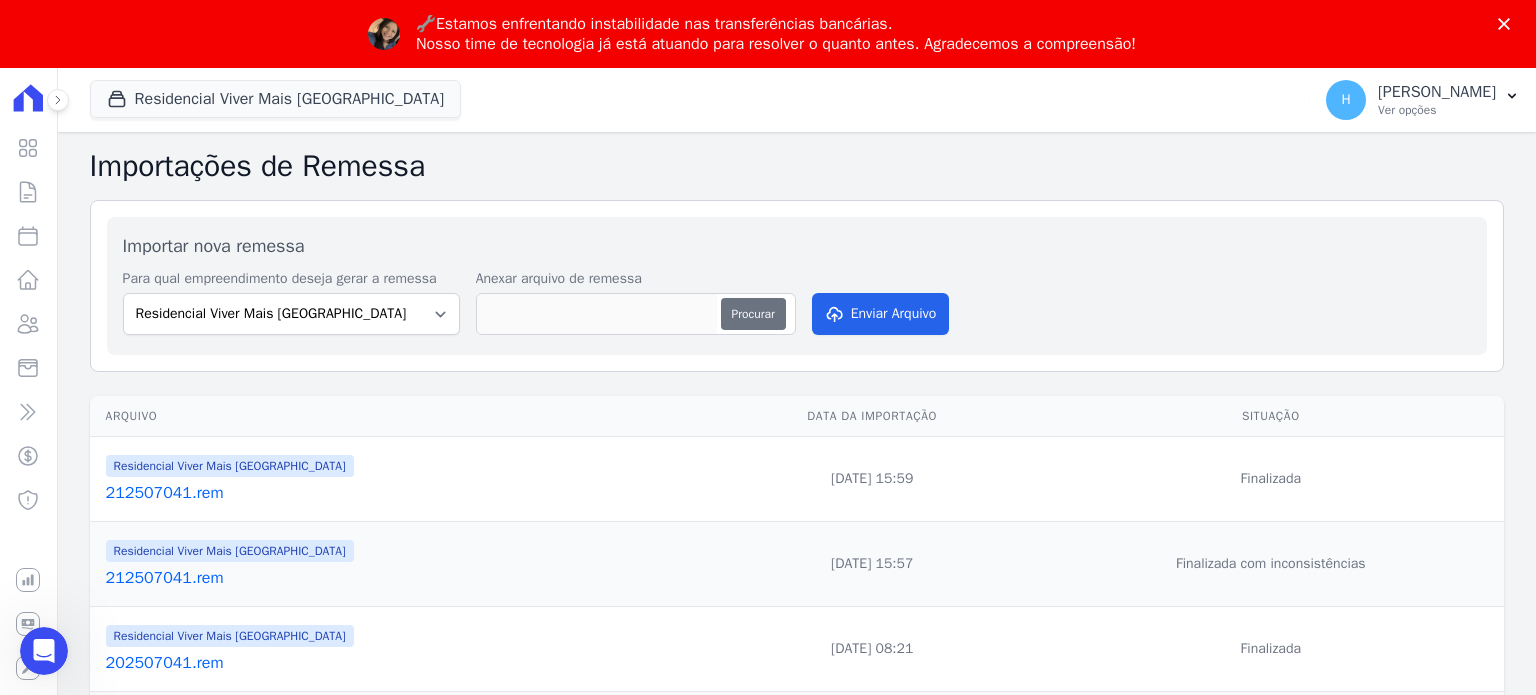 type on "202507281.rem" 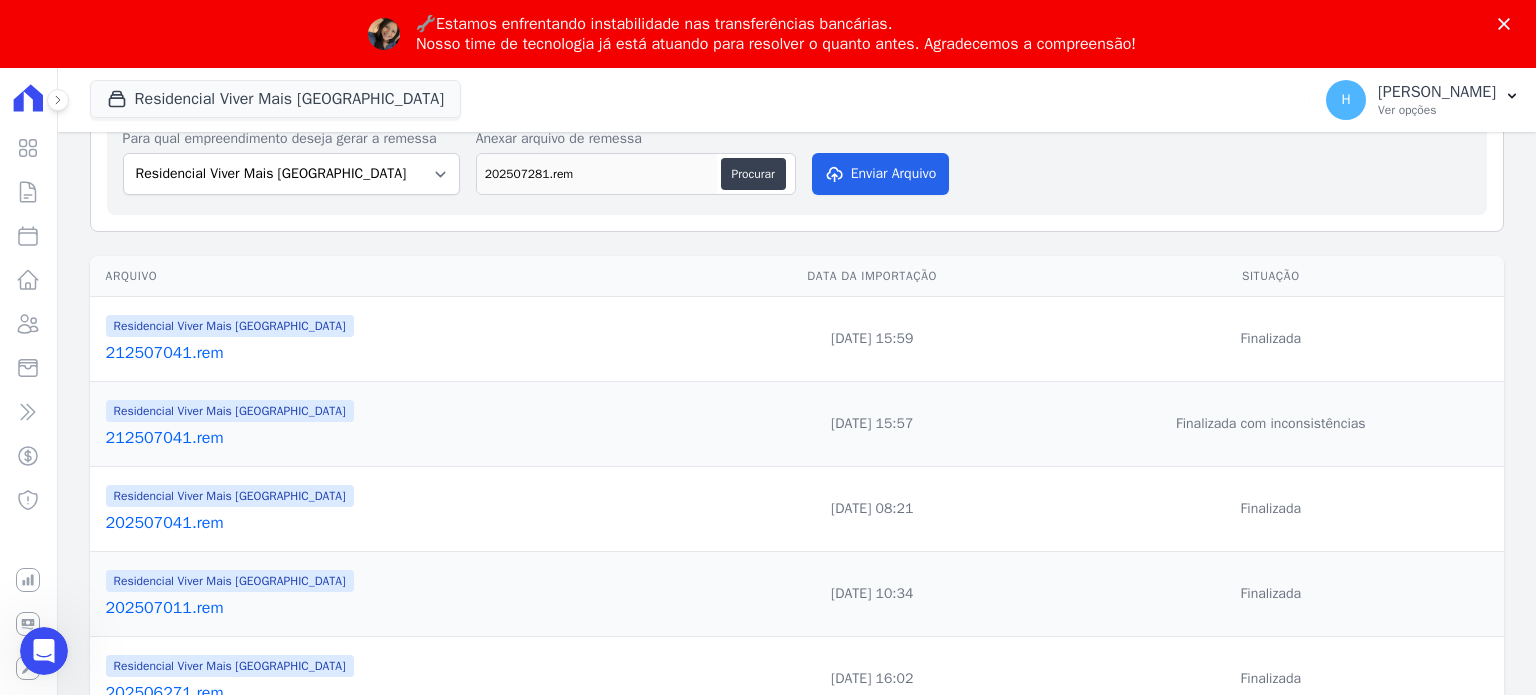 scroll, scrollTop: 0, scrollLeft: 0, axis: both 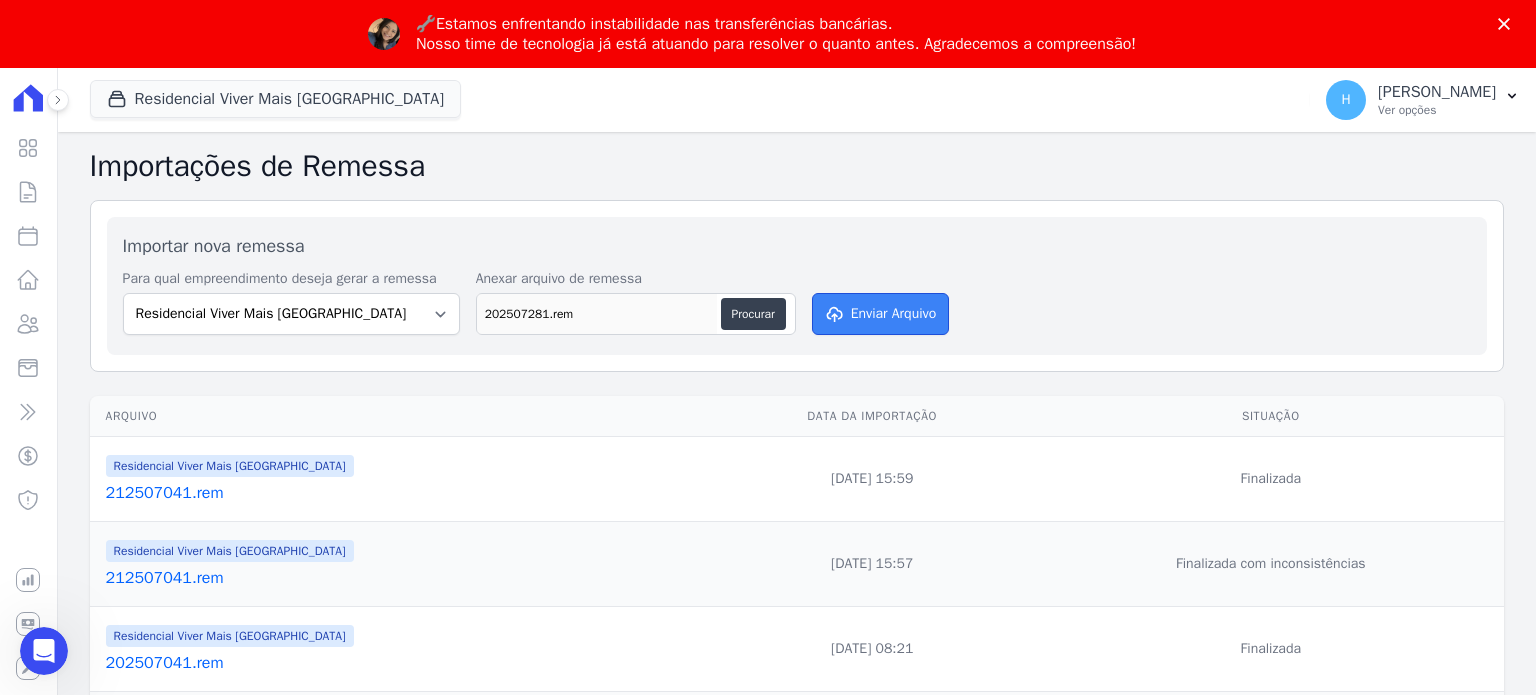 click on "Enviar Arquivo" at bounding box center (881, 314) 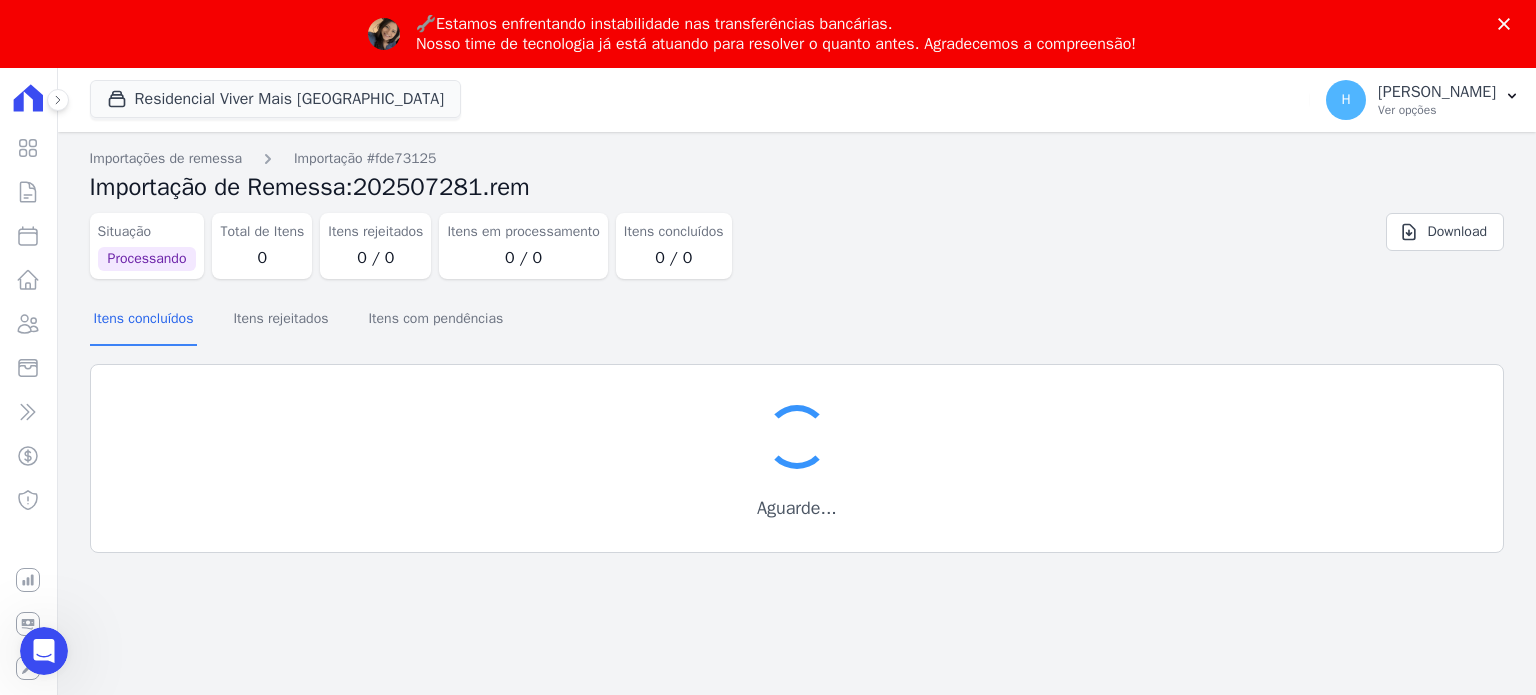 scroll, scrollTop: 0, scrollLeft: 0, axis: both 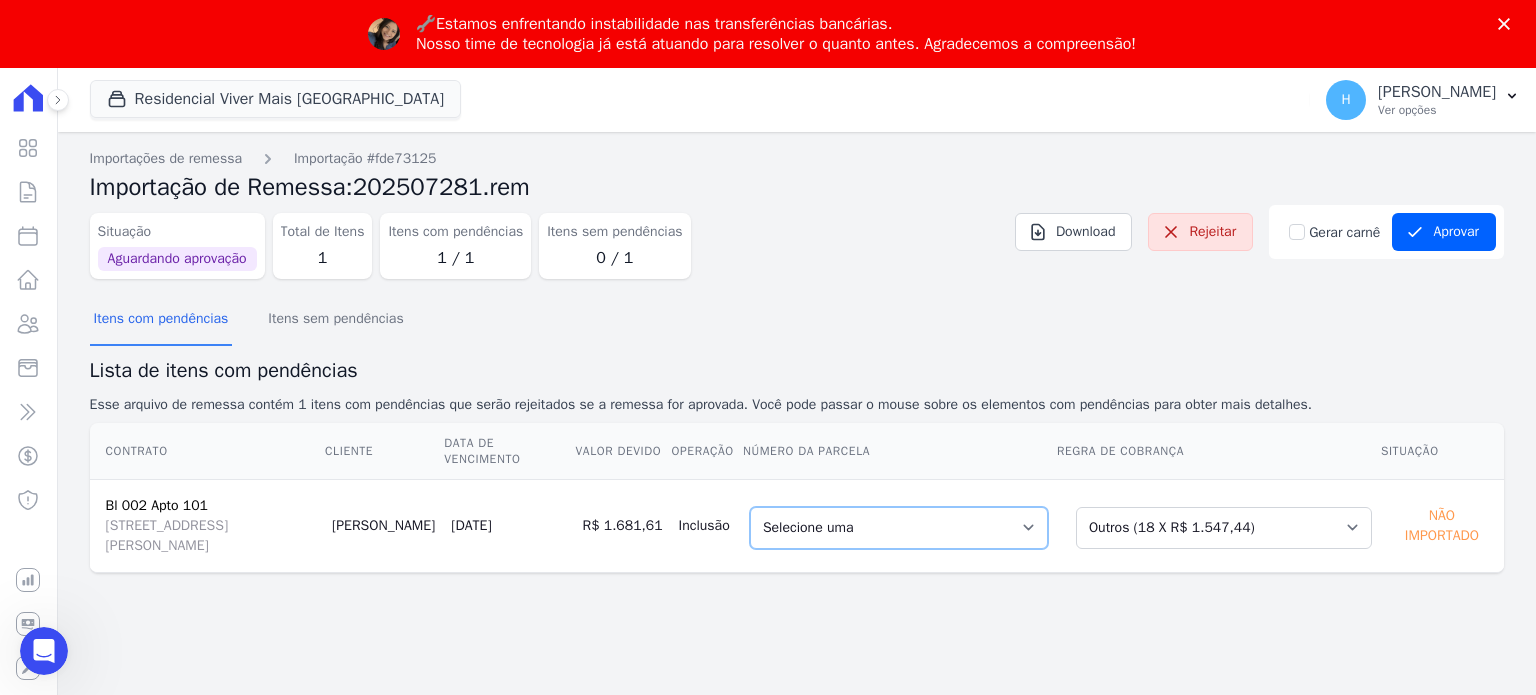click on "Selecione uma
3 - 20/12/2024 - R$ 1.547,27 - Agendado
4 - 20/12/2024 - R$ 1.547,27 - Agendado
5 - 20/01/2025 - R$ 1.547,44 - Agendado
7 - 20/01/2025 - R$ 1.547,44 - Agendado
- 20/01/2025 - R$ 1.547,44 - Vencido
9 - 20/02/2025 - R$ 1.547,44 - Agendado
10 - 20/02/2025 - R$ 1.547,44 - Agendado
12 - 20/03/2025 - R$ 1.547,44 - Agendado
13 - 20/03/2025 - R$ 1.547,44 - Agendado
15 - 20/04/2025 - R$ 1.547,44 - Agendado
16 - 20/04/2025 - R$ 1.547,44 - Agendado
18 - 20/05/2025 - R$ 1.547,44 - Agendado
19 - 20/05/2025 - R$ 1.547,44 - Agendado
21 - 20/06/2025 - R$ 1.547,44 - Agendado
22 - 20/06/2025 - R$ 1.547,44 - Agendado
23 - 20/07/2025 - R$ 1.547,44 - Agendado
25 - 20/07/2025 - R$ 1.547,44 - Agendado
26 - 20/08/2025 - R$ 1.547,44 - Agendado
27 - 20/08/2025 - R$ 1.547,44 - Agendado
28 - 20/08/2025 - R$ 1.547,44 - Agendado
29 - 20/09/2025 - R$ 1.547,44 - Agendado
30 - 20/09/2025 - R$ 1.547,44 - Agendado
31 - 20/09/2025 - R$ 1.547,44 - Agendado" at bounding box center [899, 528] 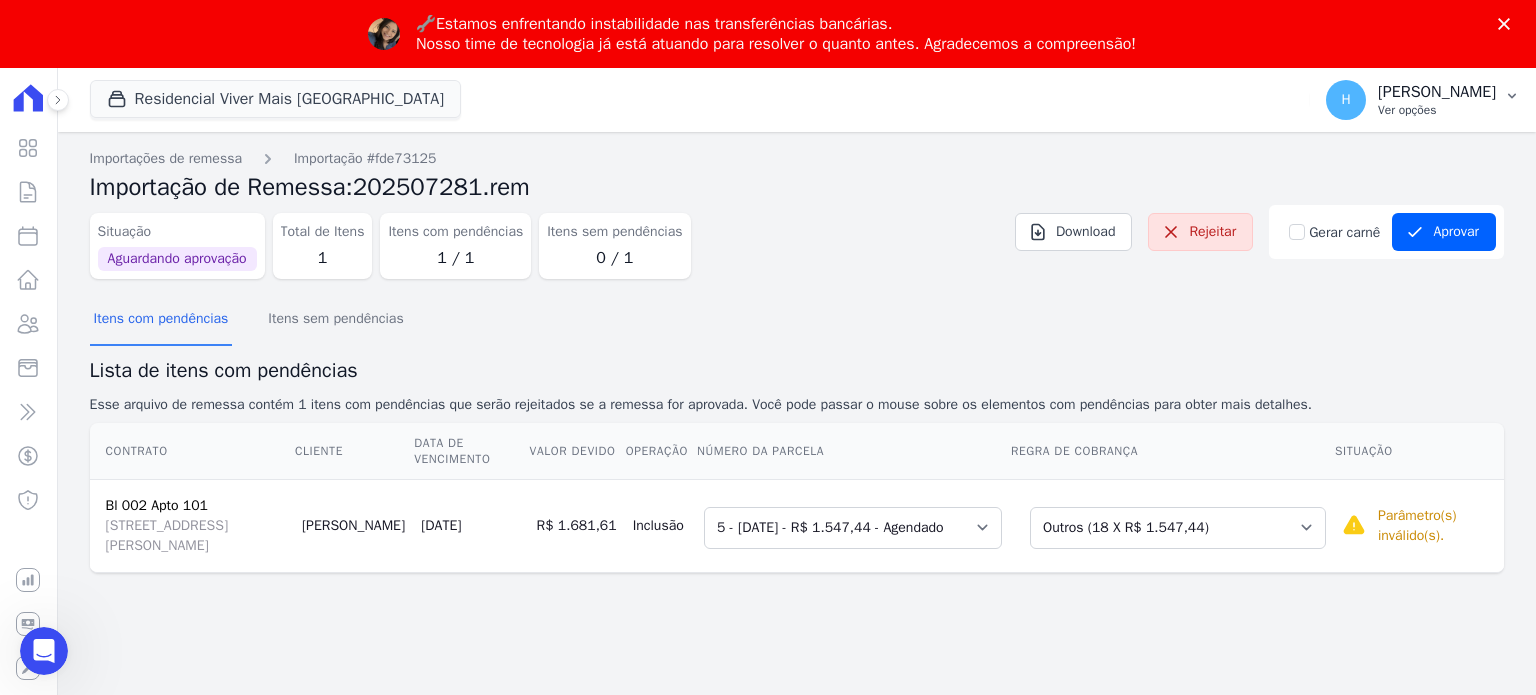 click on "Hellen  Vilaça" at bounding box center (1437, 92) 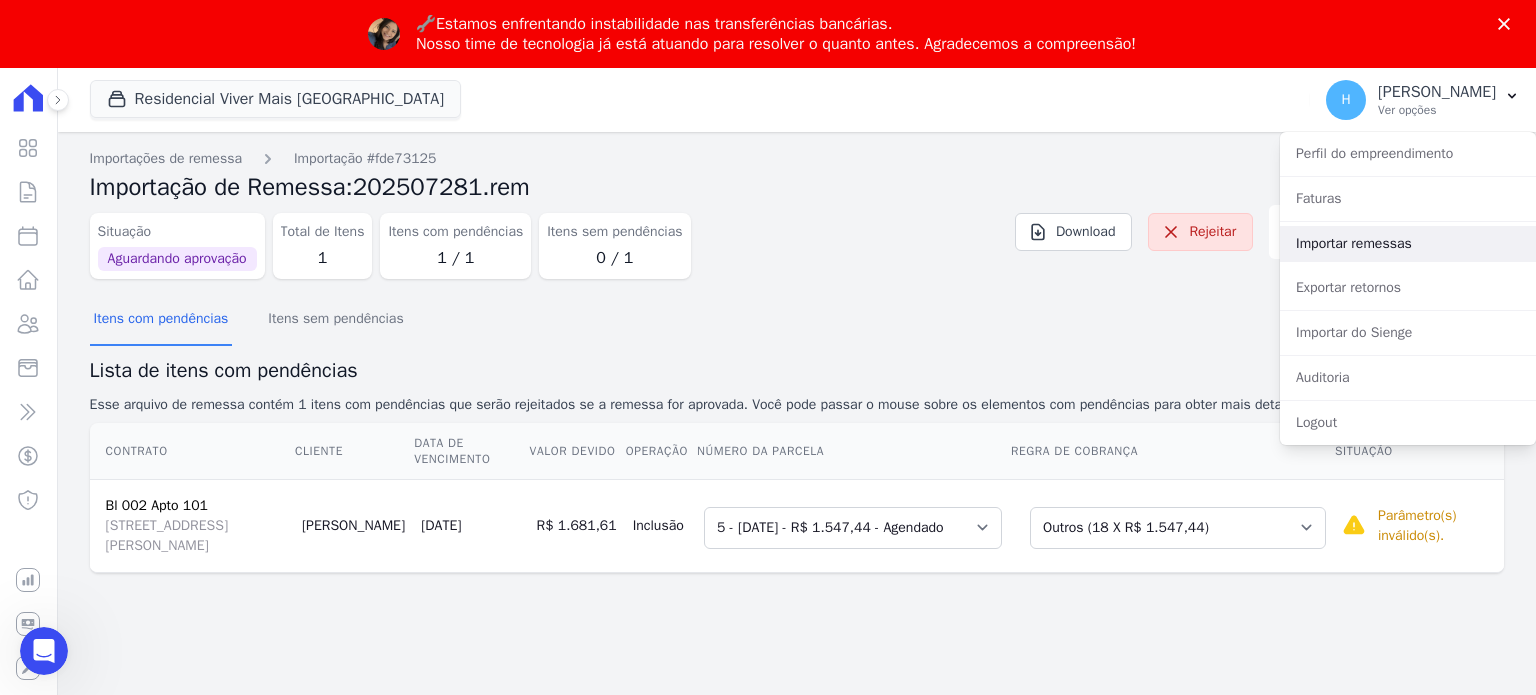 click on "Importar remessas" at bounding box center [1408, 244] 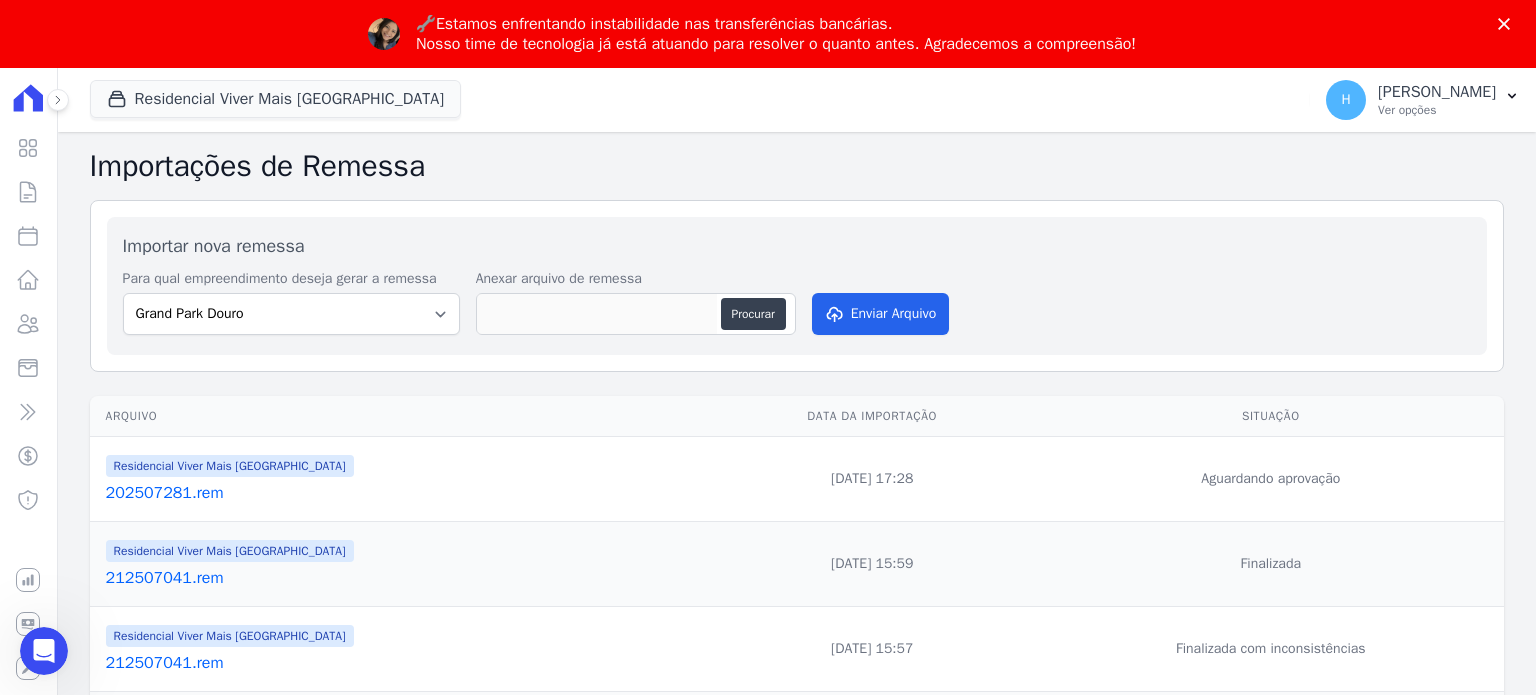 scroll, scrollTop: 0, scrollLeft: 0, axis: both 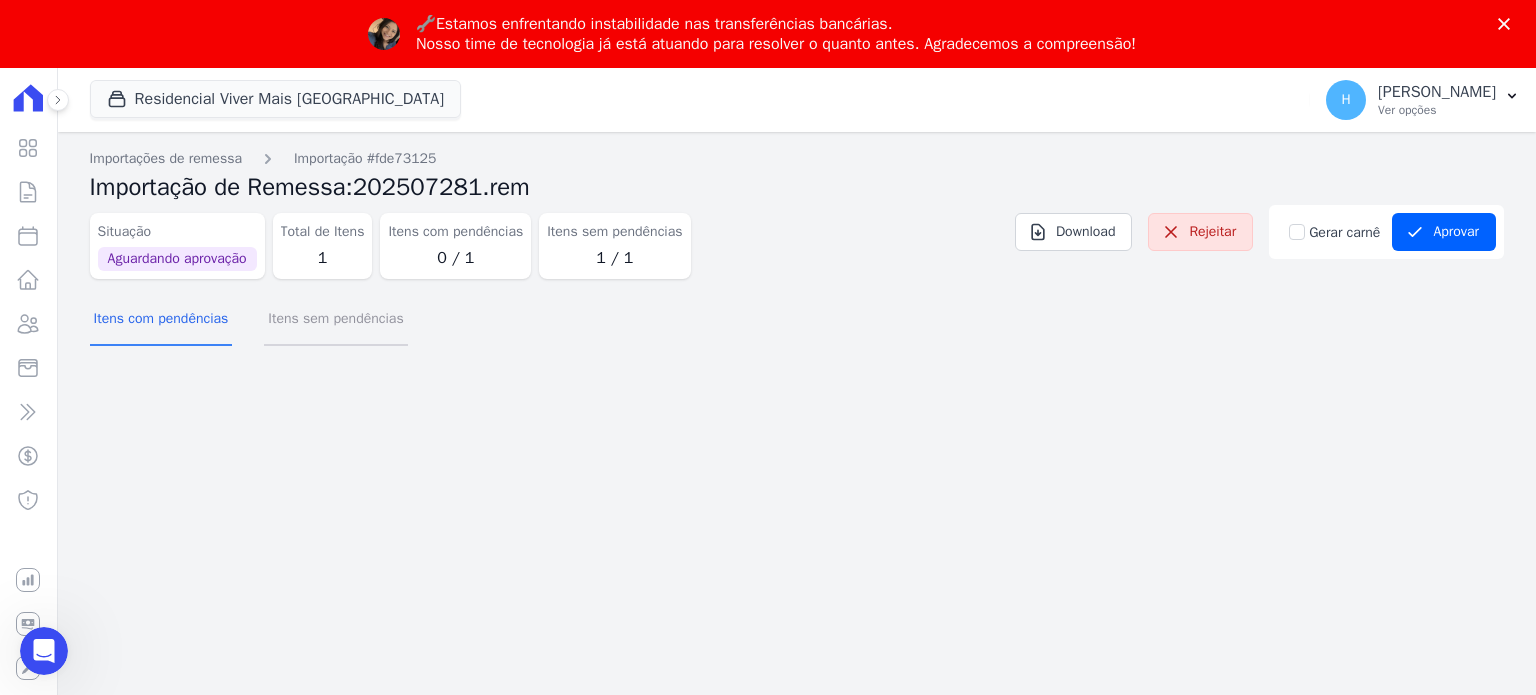click on "Itens sem pendências" at bounding box center (335, 320) 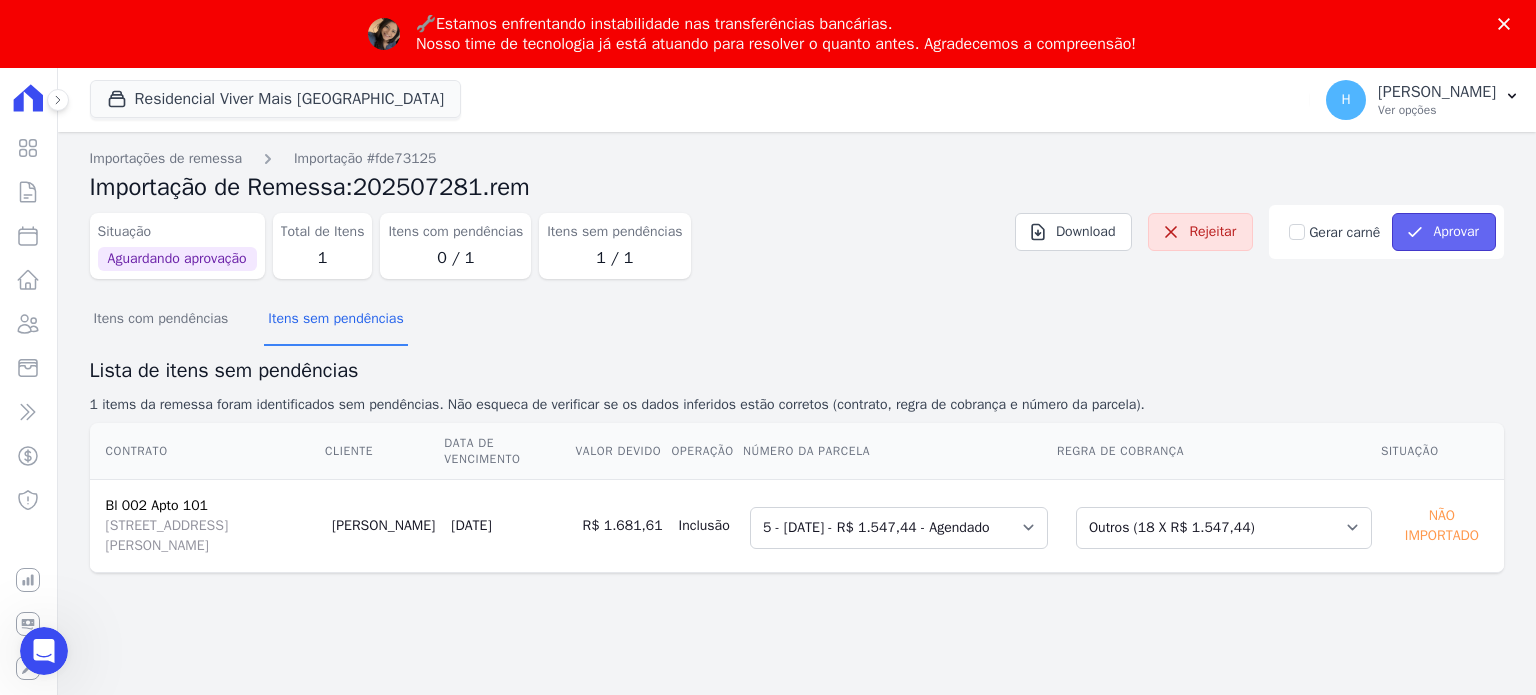 click on "Aprovar" at bounding box center (1444, 232) 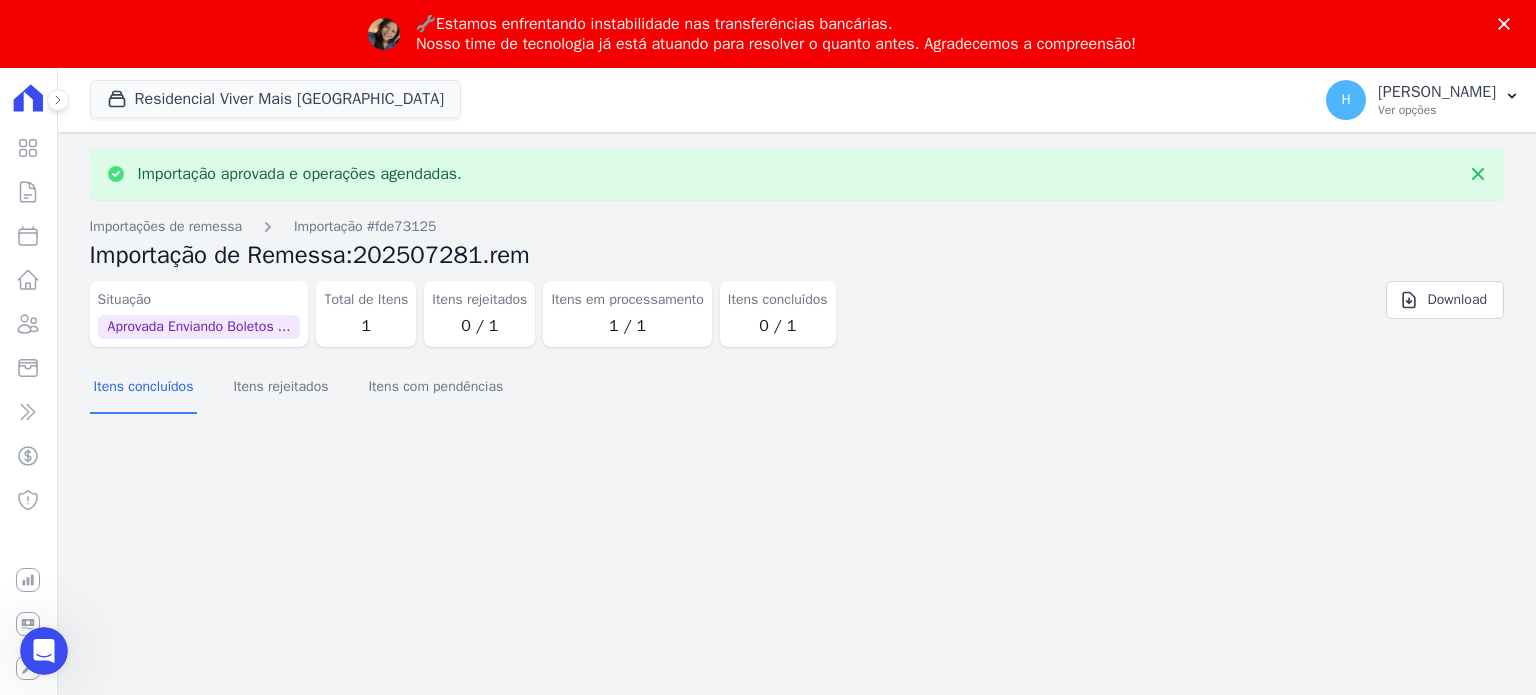 scroll, scrollTop: 0, scrollLeft: 0, axis: both 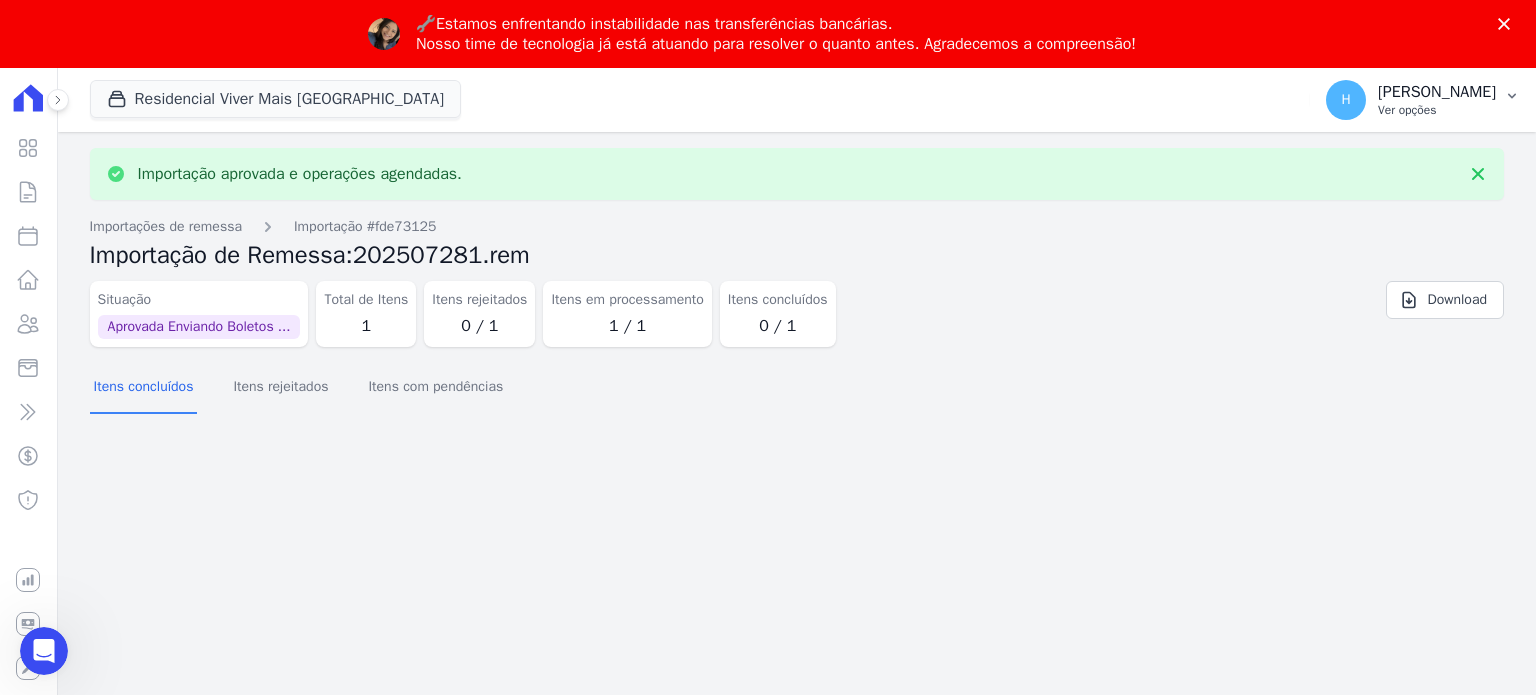 click on "Hellen  Vilaça" at bounding box center [1437, 92] 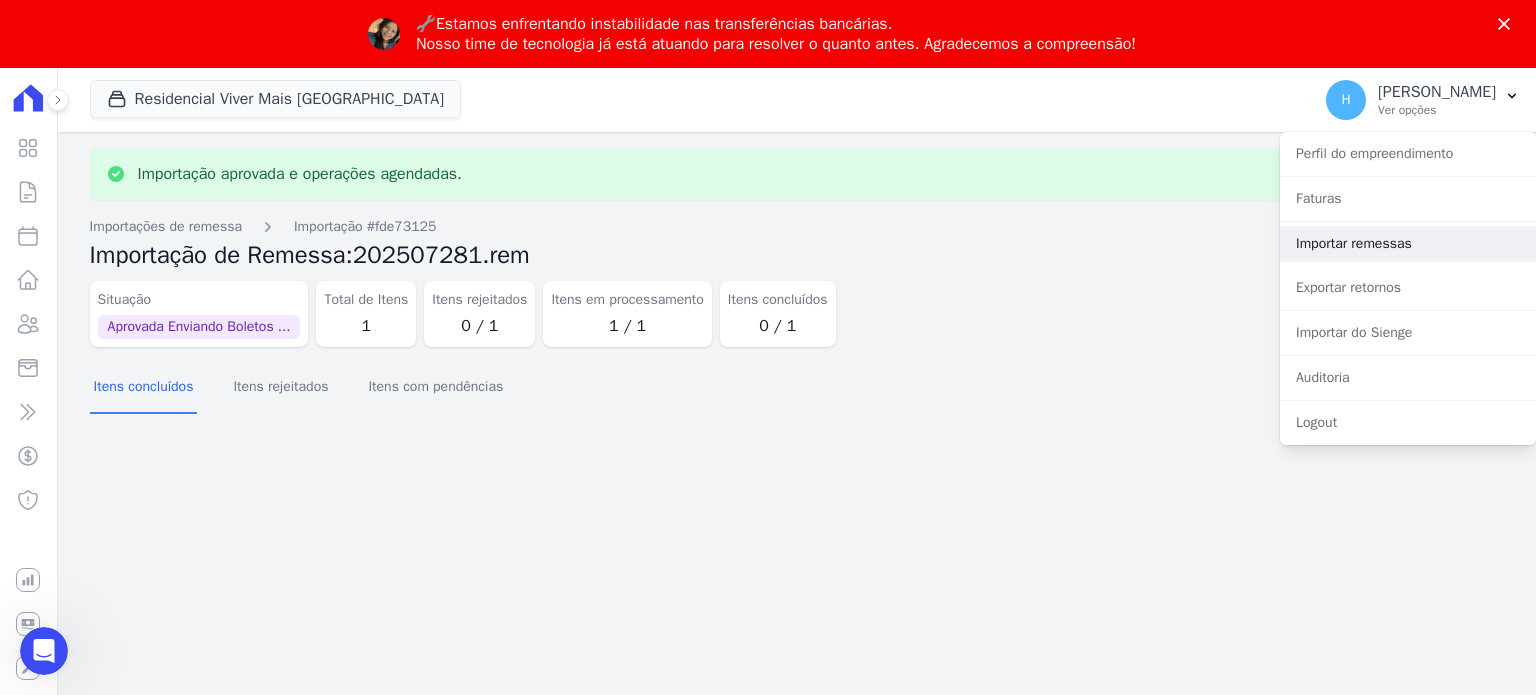 click on "Importar remessas" at bounding box center [1408, 244] 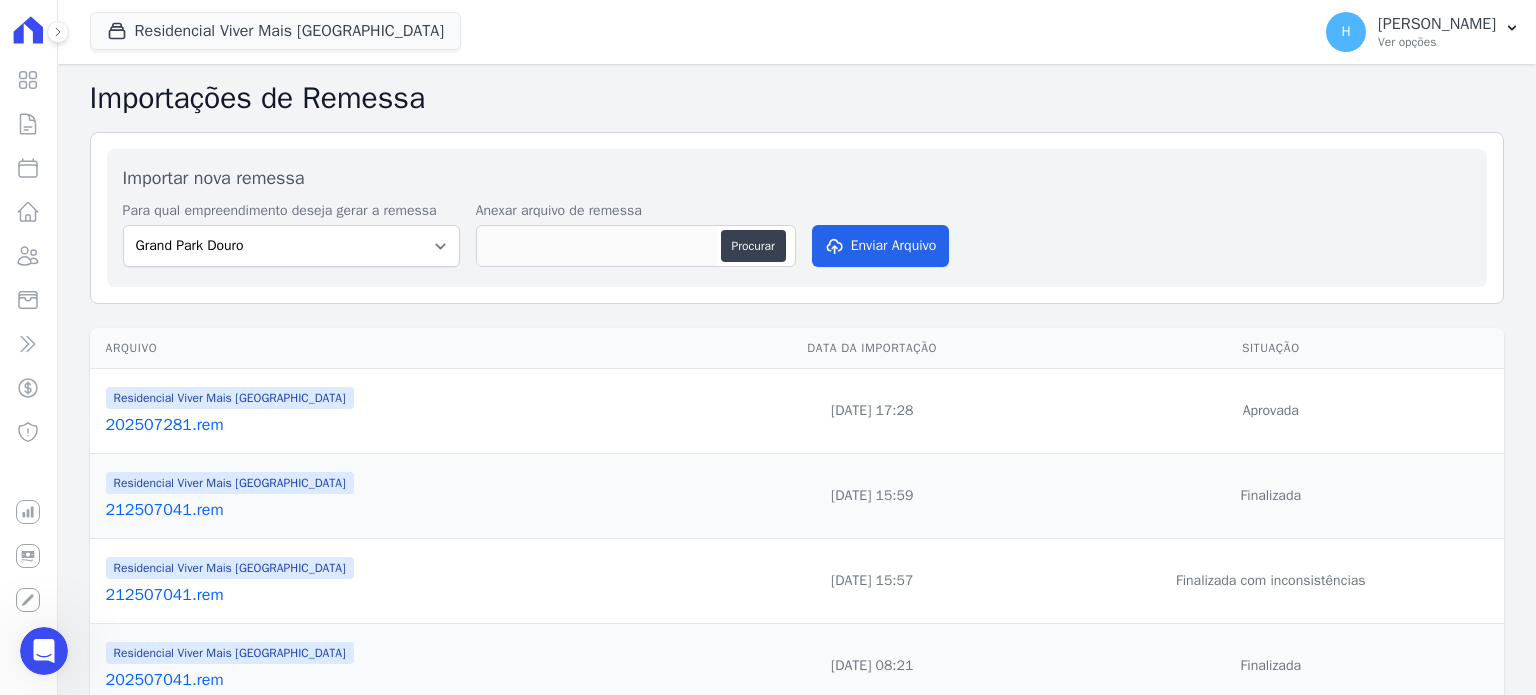 scroll, scrollTop: 0, scrollLeft: 0, axis: both 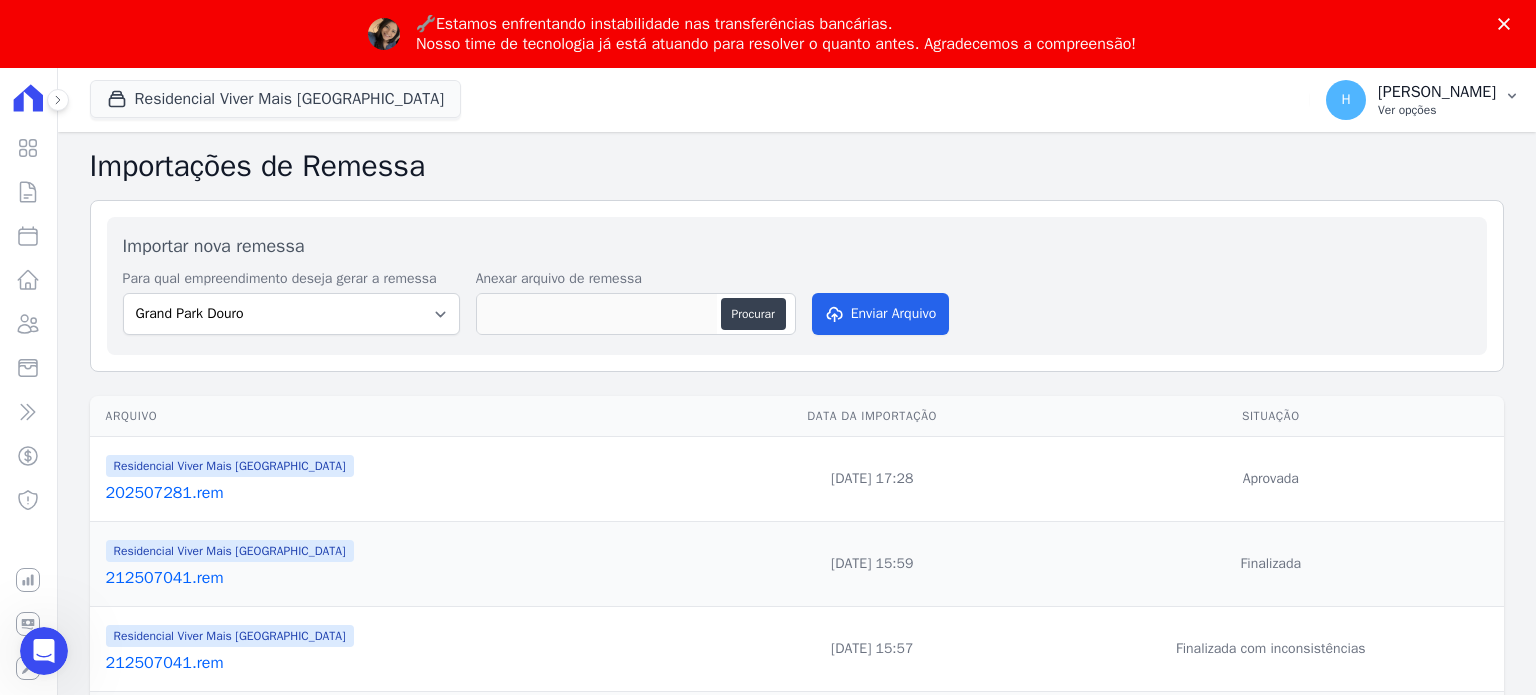 click on "H
Hellen  Vilaça
Ver opções" at bounding box center [1423, 100] 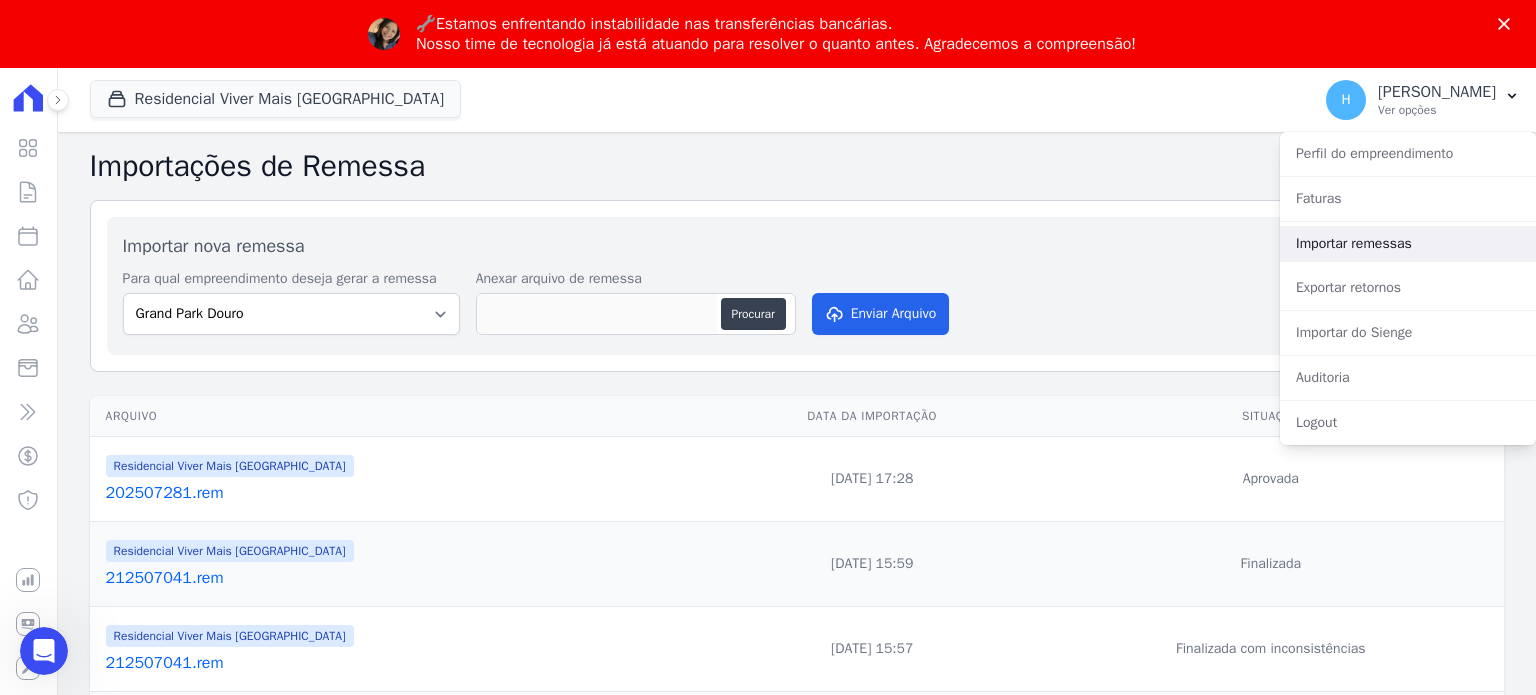 click on "Importar remessas" at bounding box center (1408, 244) 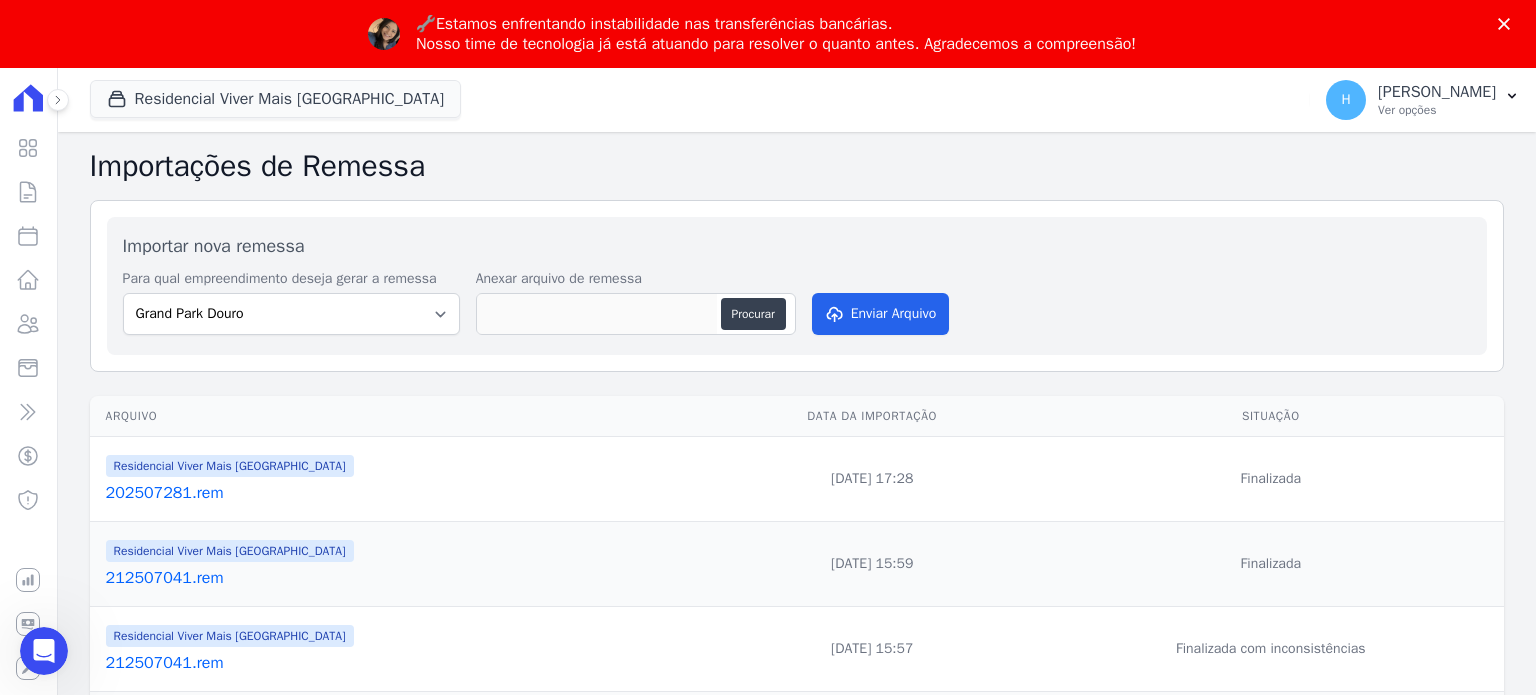 scroll, scrollTop: 0, scrollLeft: 0, axis: both 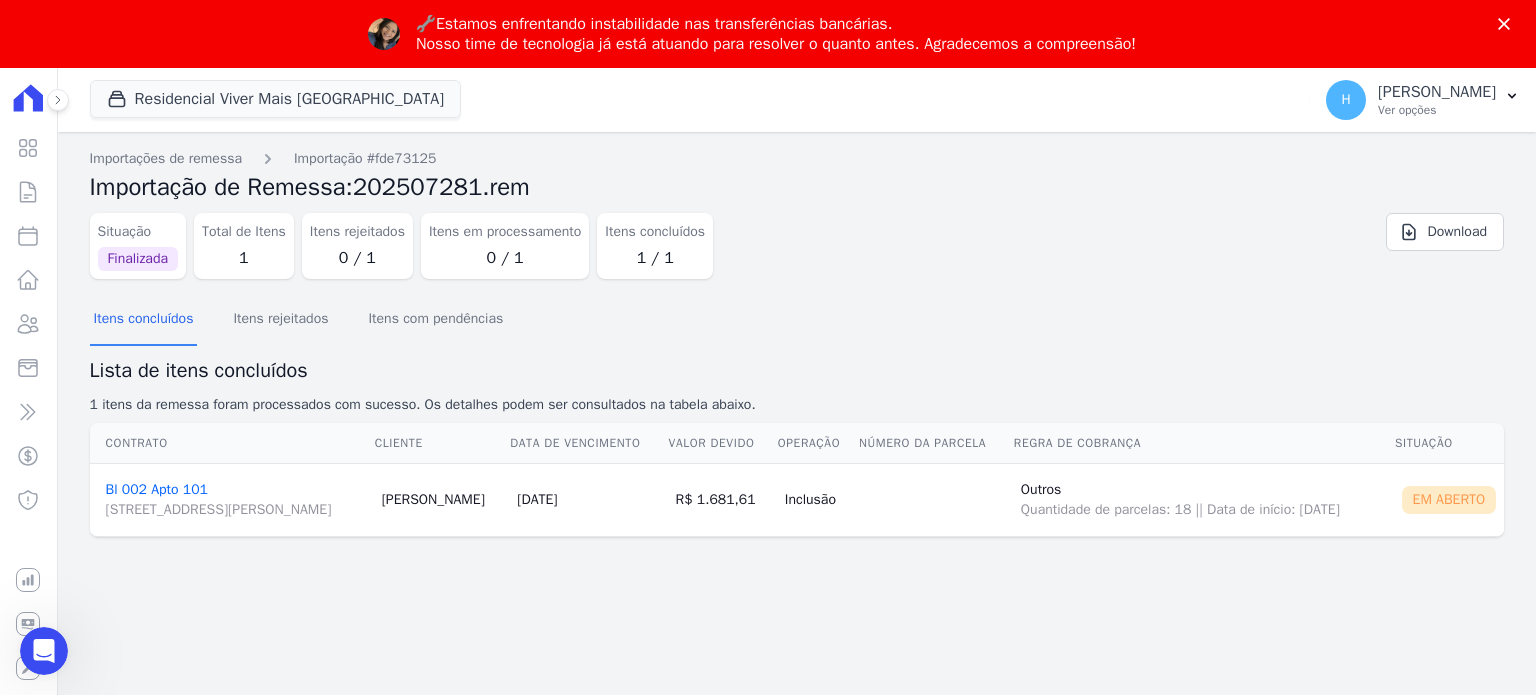 click on "Bl 002 Apto 101
Avenida Ataulfo de Paiva, 1079, Sl 505, Leblon" at bounding box center (236, 500) 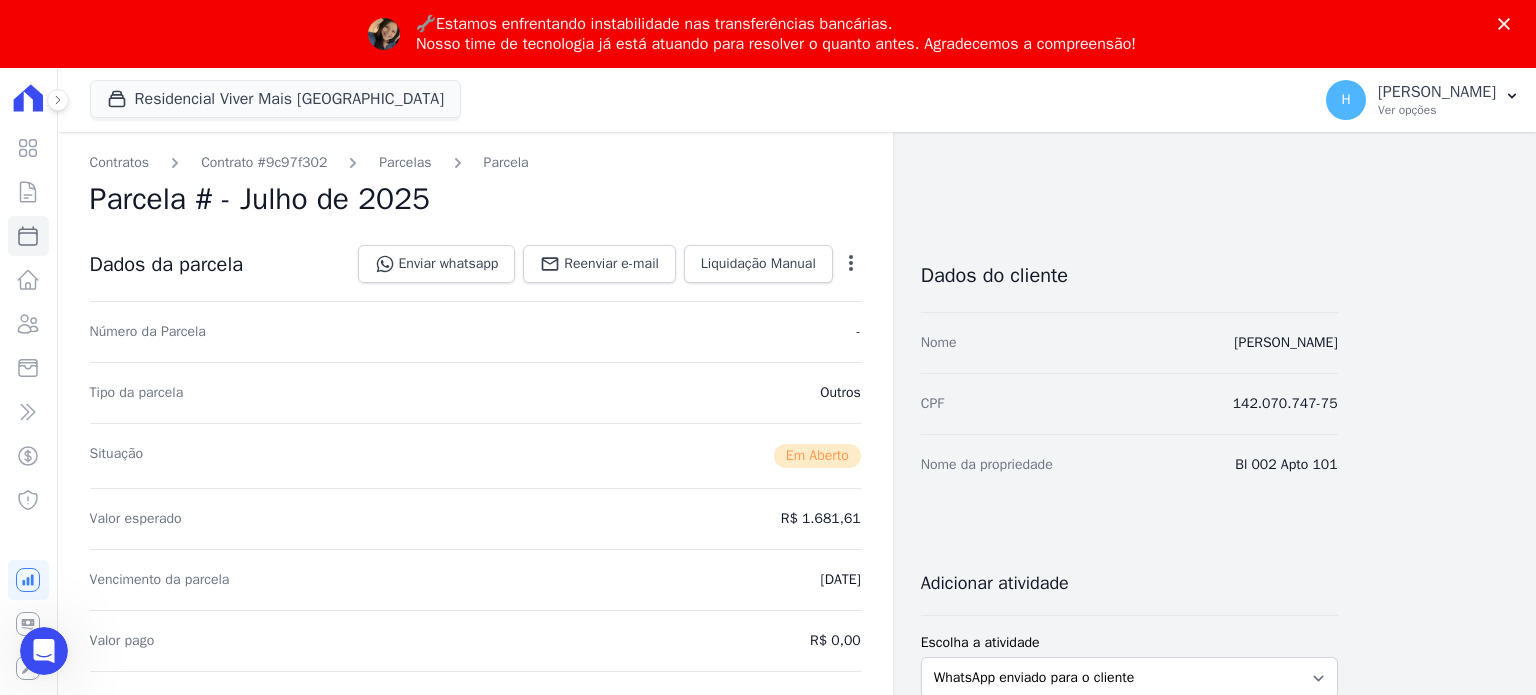 scroll, scrollTop: 0, scrollLeft: 0, axis: both 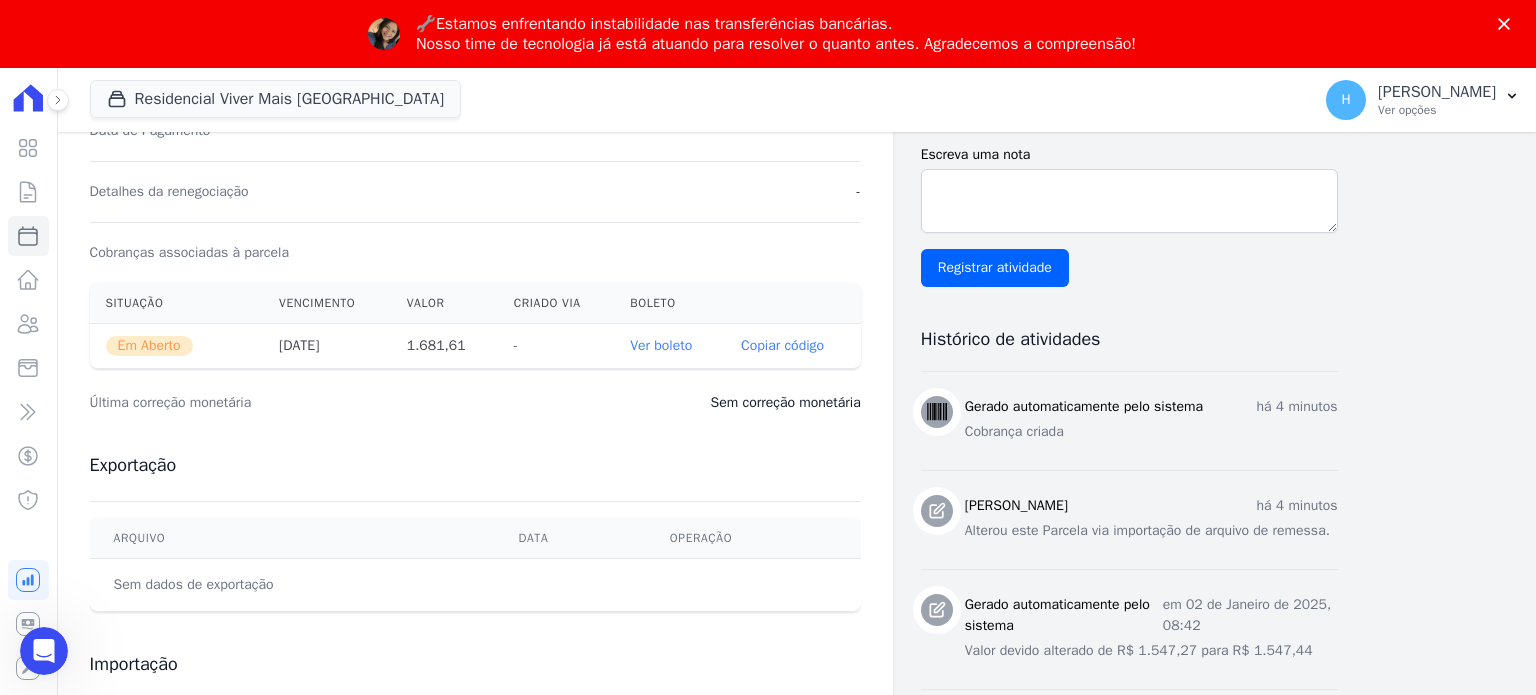 click on "Ver boleto" at bounding box center [661, 345] 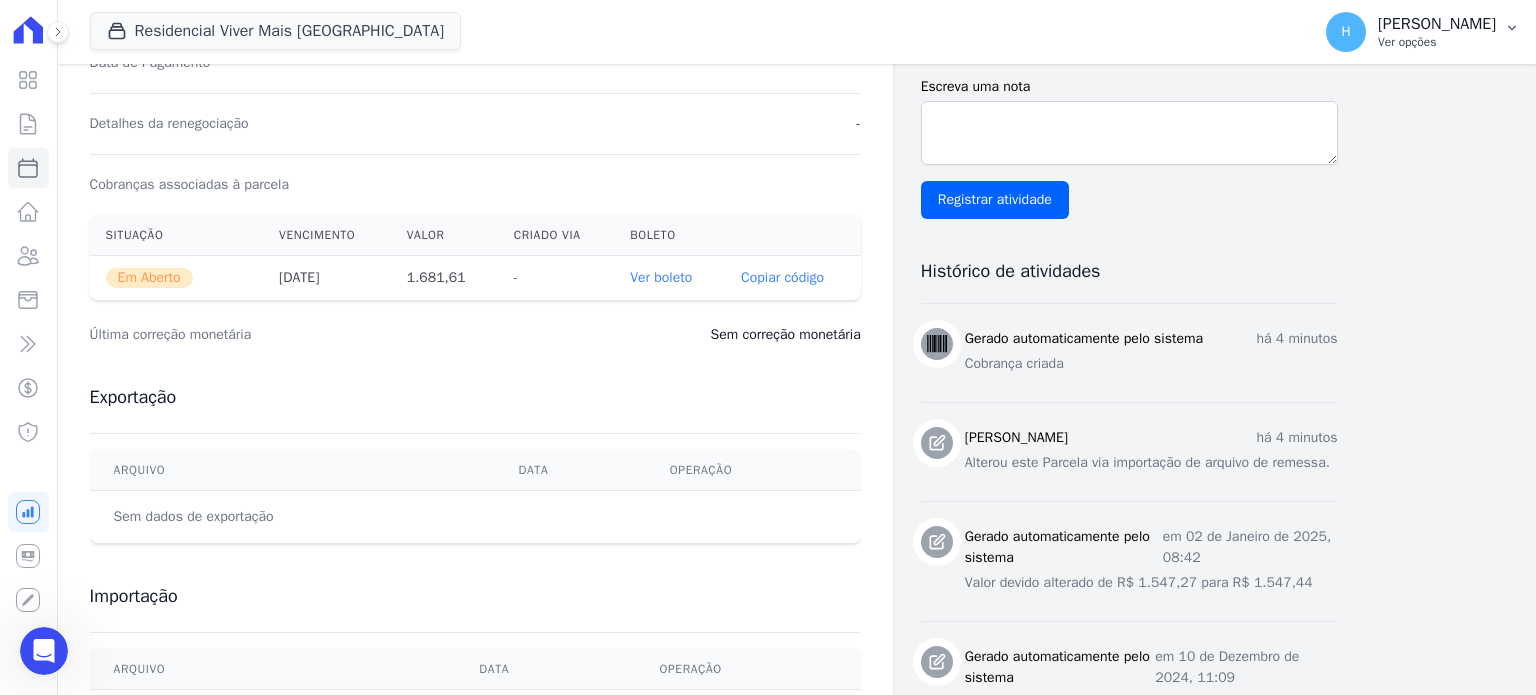 click on "Ver opções" at bounding box center (1437, 42) 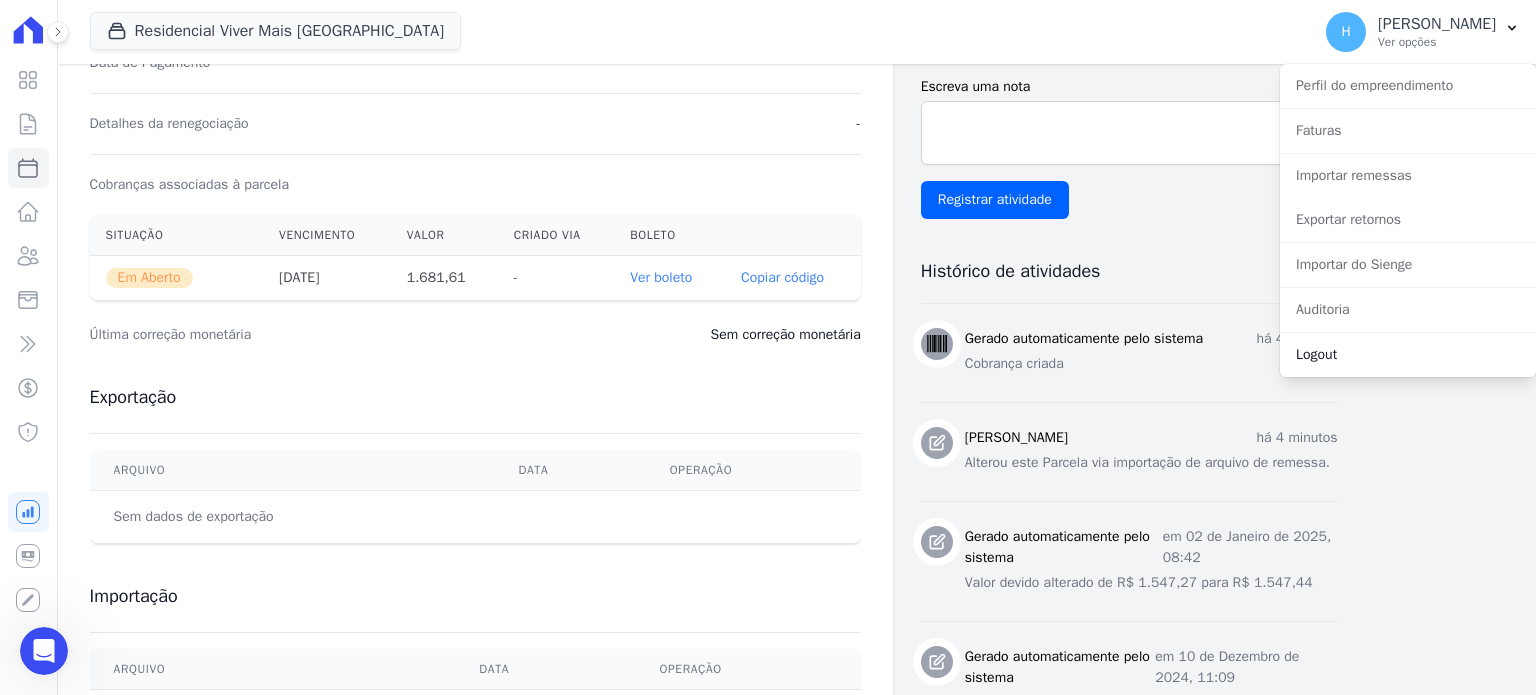 drag, startPoint x: 1348, startPoint y: 343, endPoint x: 1294, endPoint y: 149, distance: 201.37527 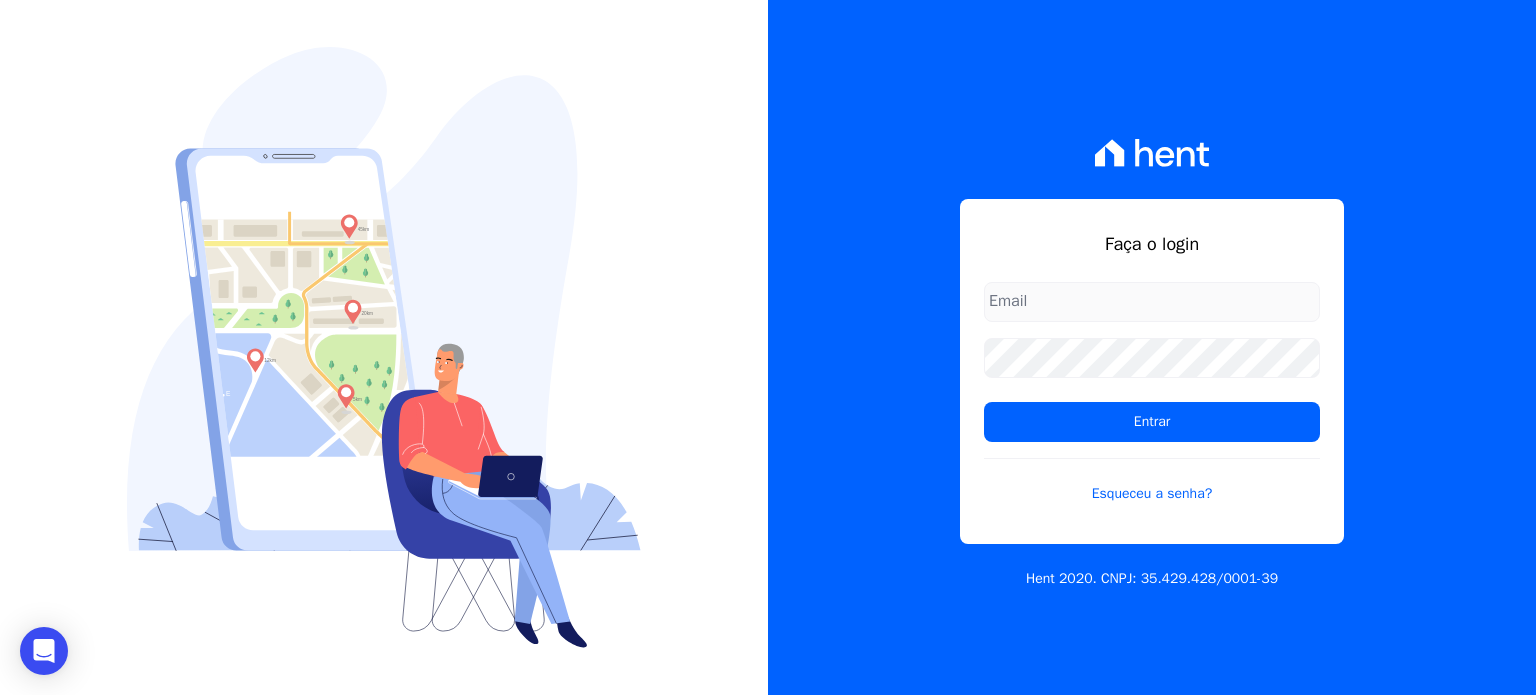 type on "[PERSON_NAME][EMAIL_ADDRESS][DOMAIN_NAME]" 